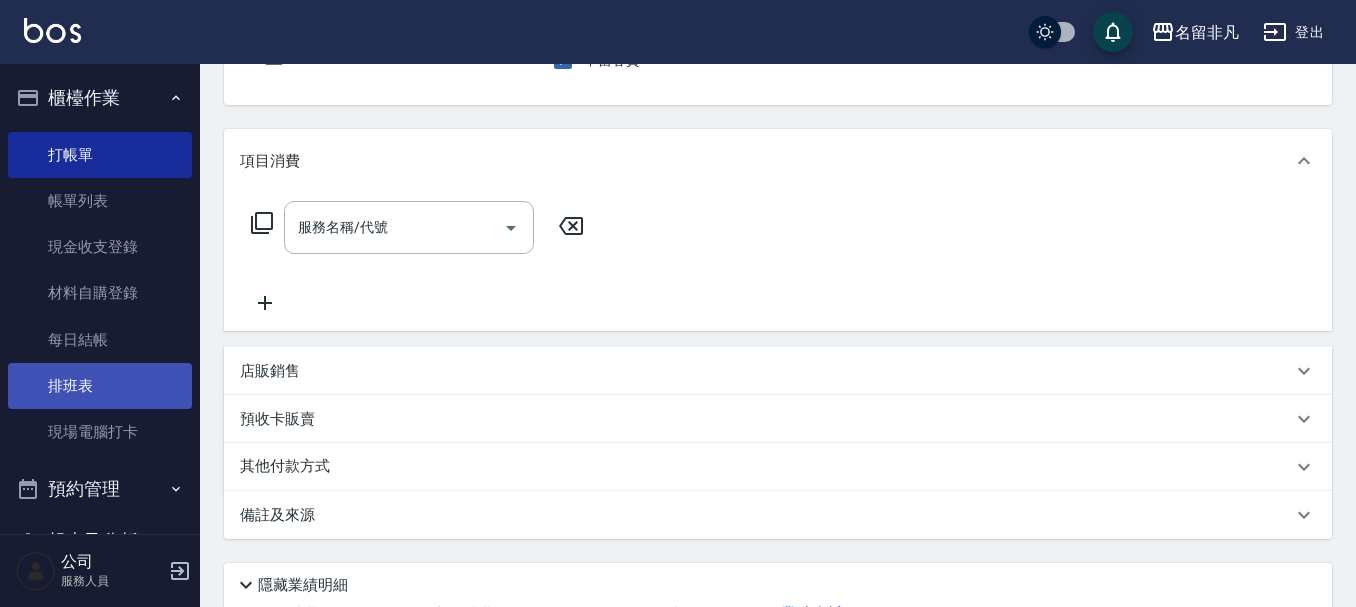 scroll, scrollTop: 200, scrollLeft: 0, axis: vertical 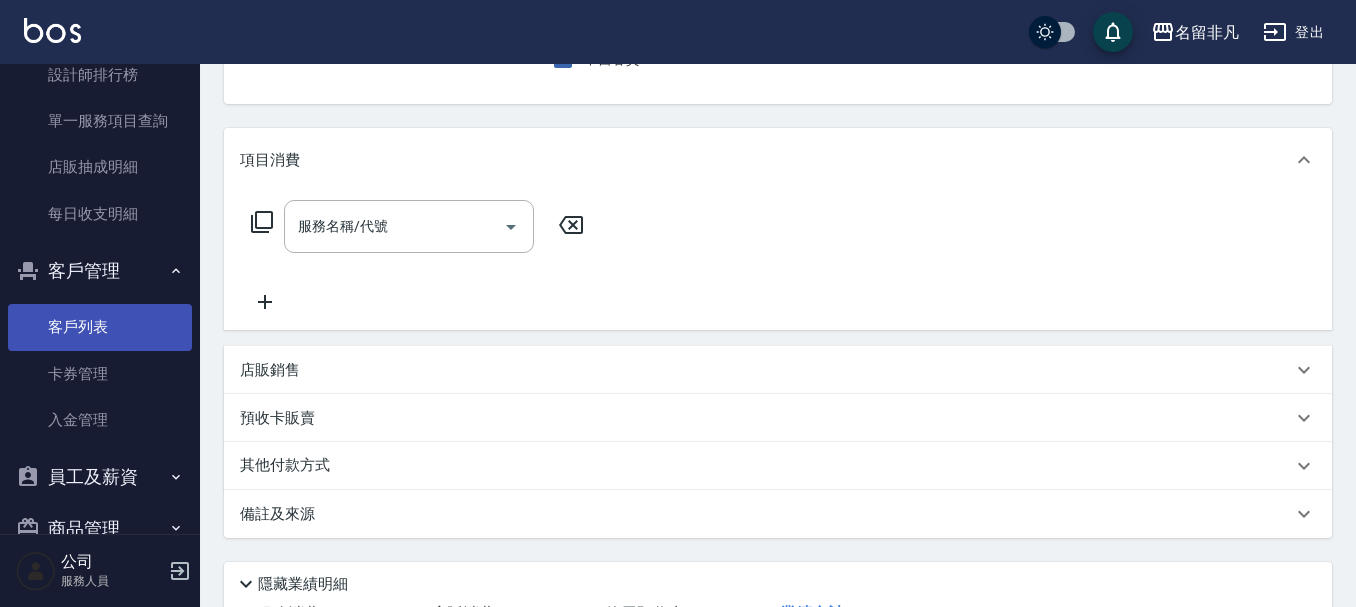 click on "客戶列表" at bounding box center (100, 327) 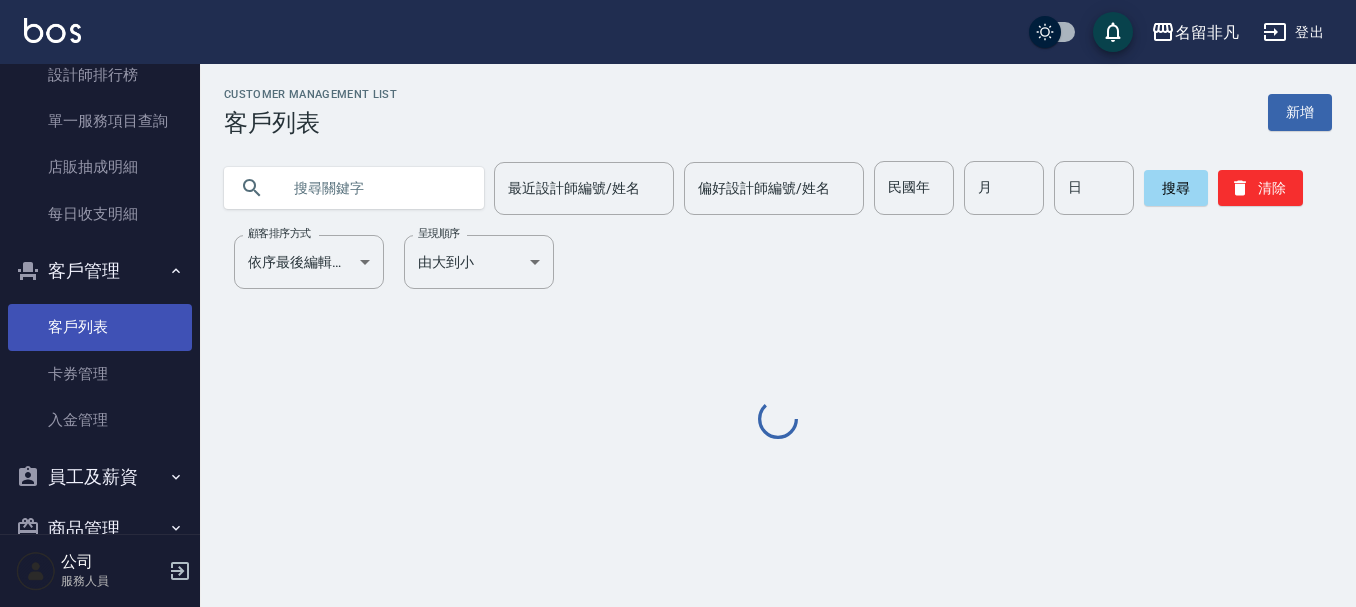 scroll, scrollTop: 0, scrollLeft: 0, axis: both 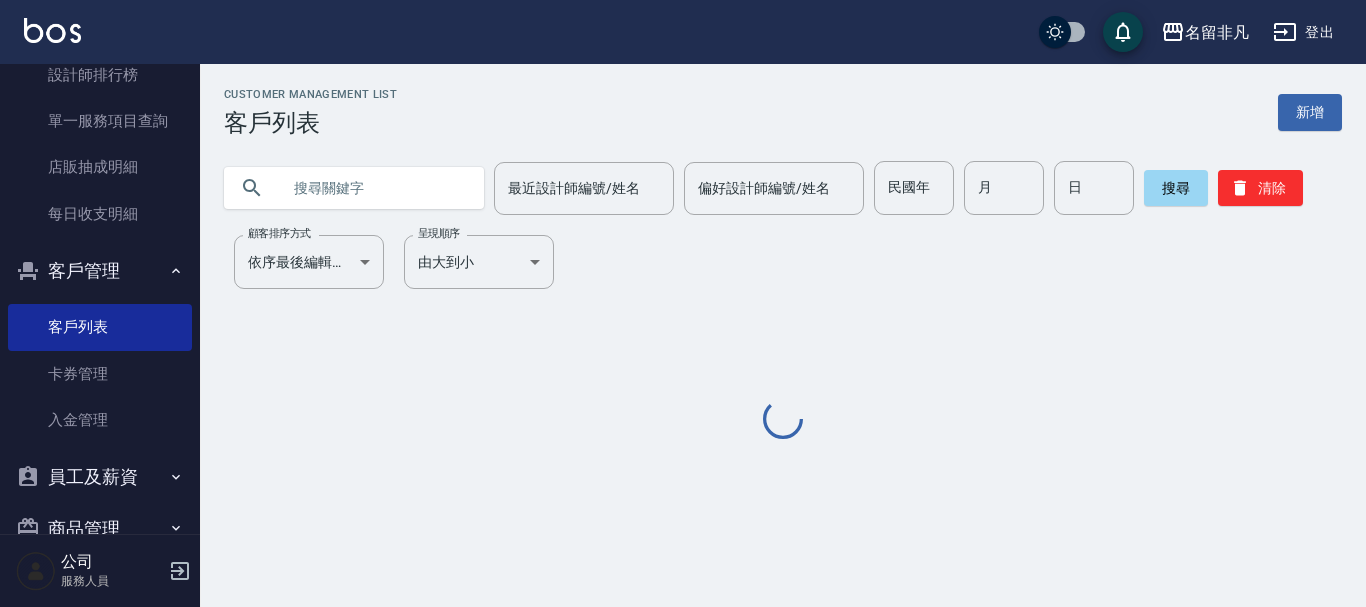 click at bounding box center (374, 188) 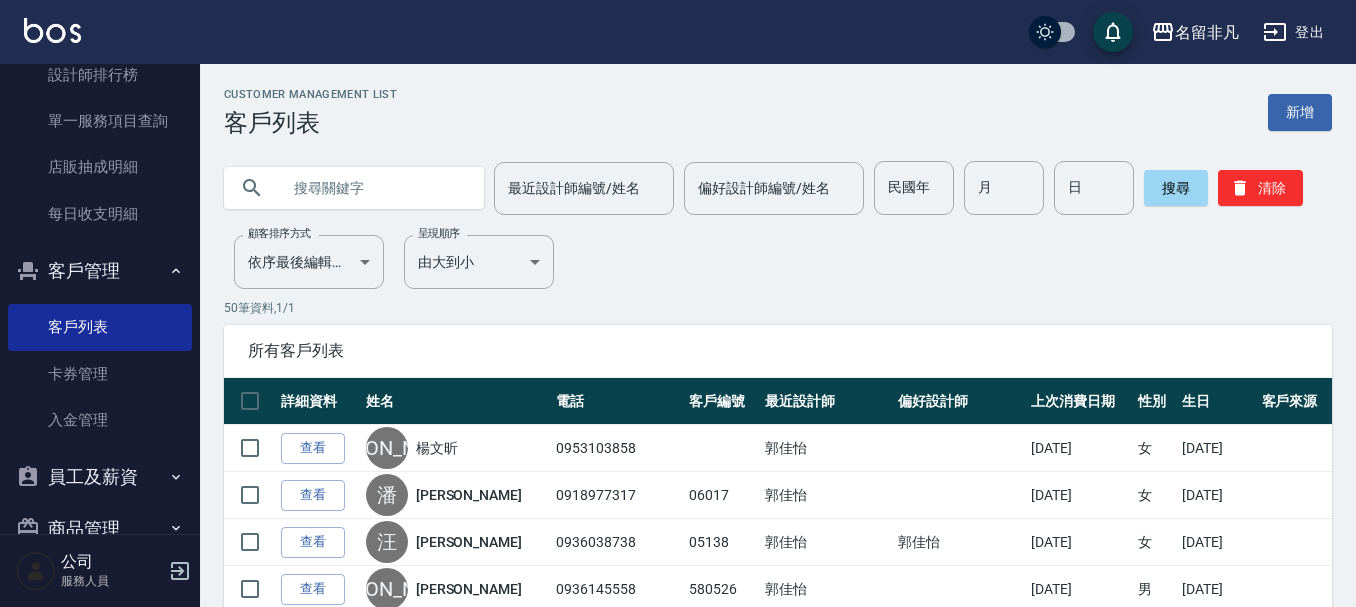 click at bounding box center (374, 188) 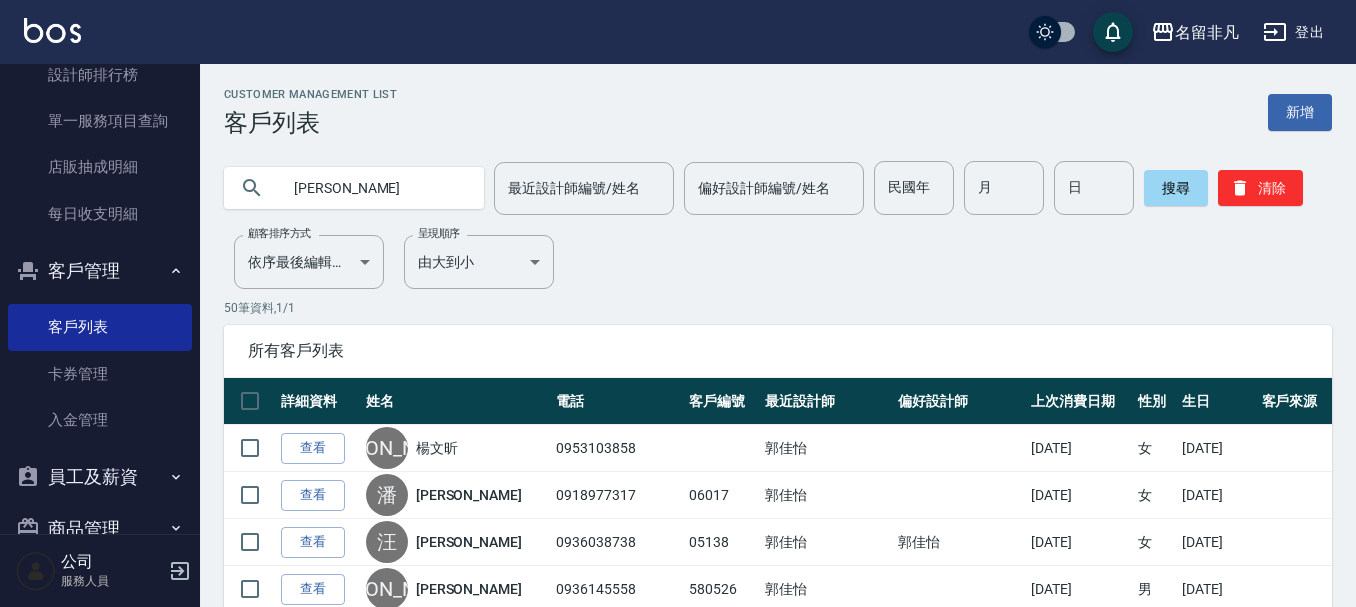 type on "[PERSON_NAME]" 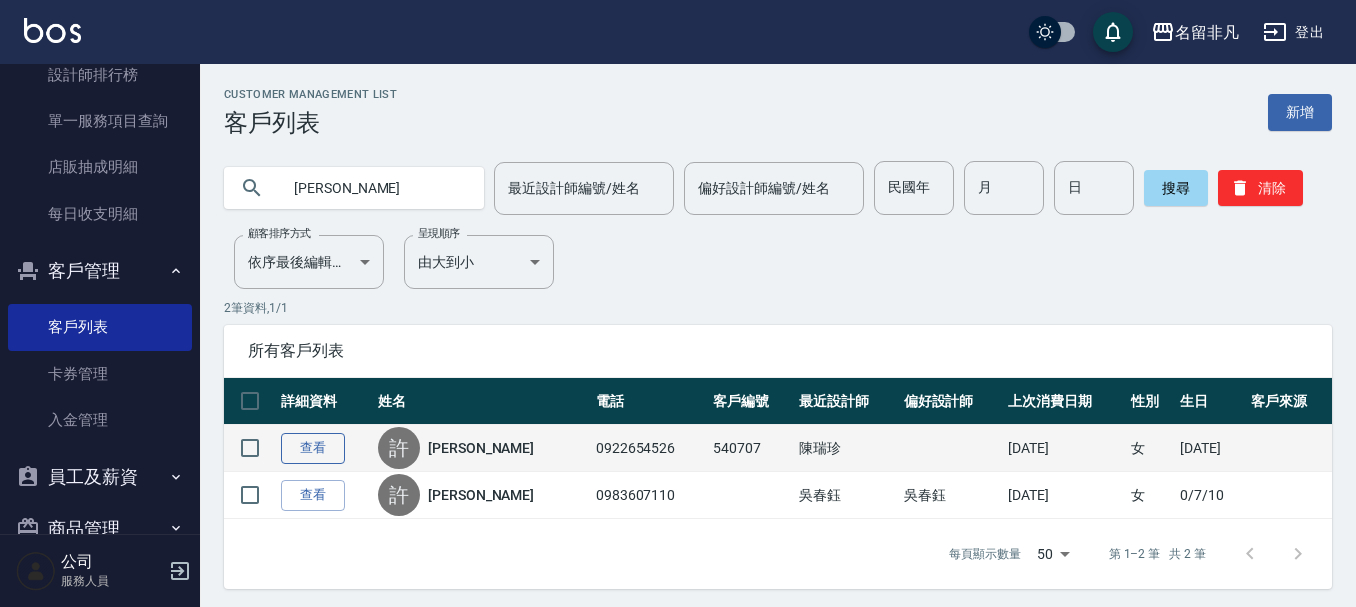 click on "查看" at bounding box center (313, 448) 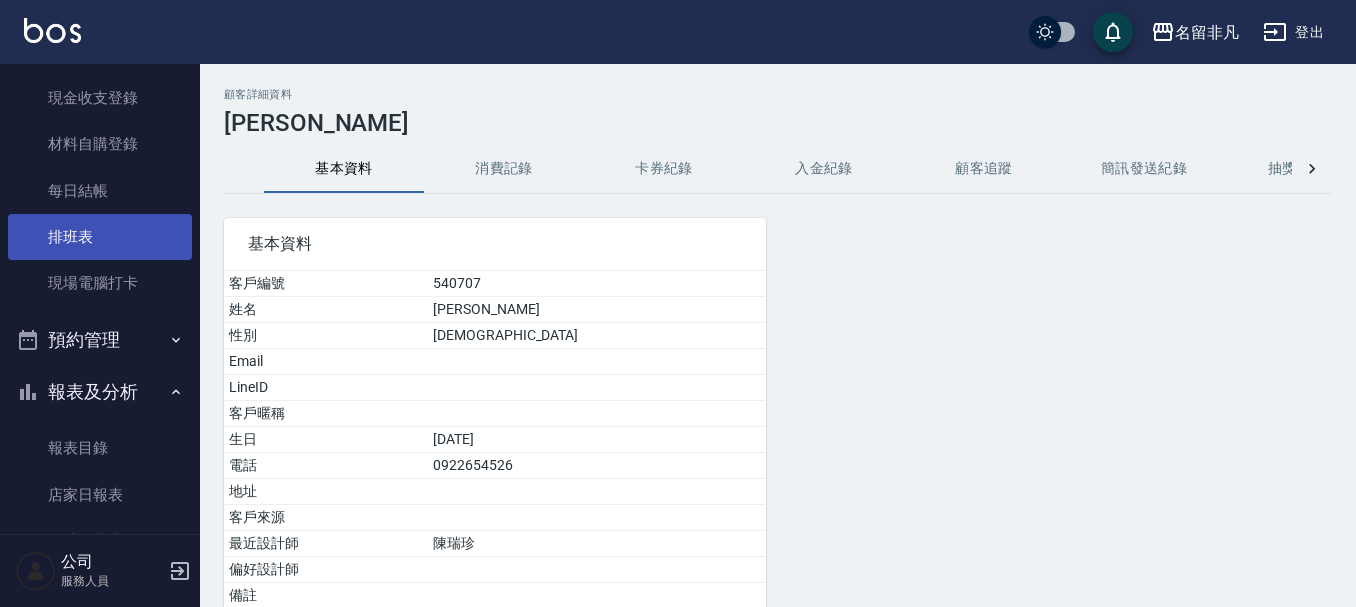 scroll, scrollTop: 0, scrollLeft: 0, axis: both 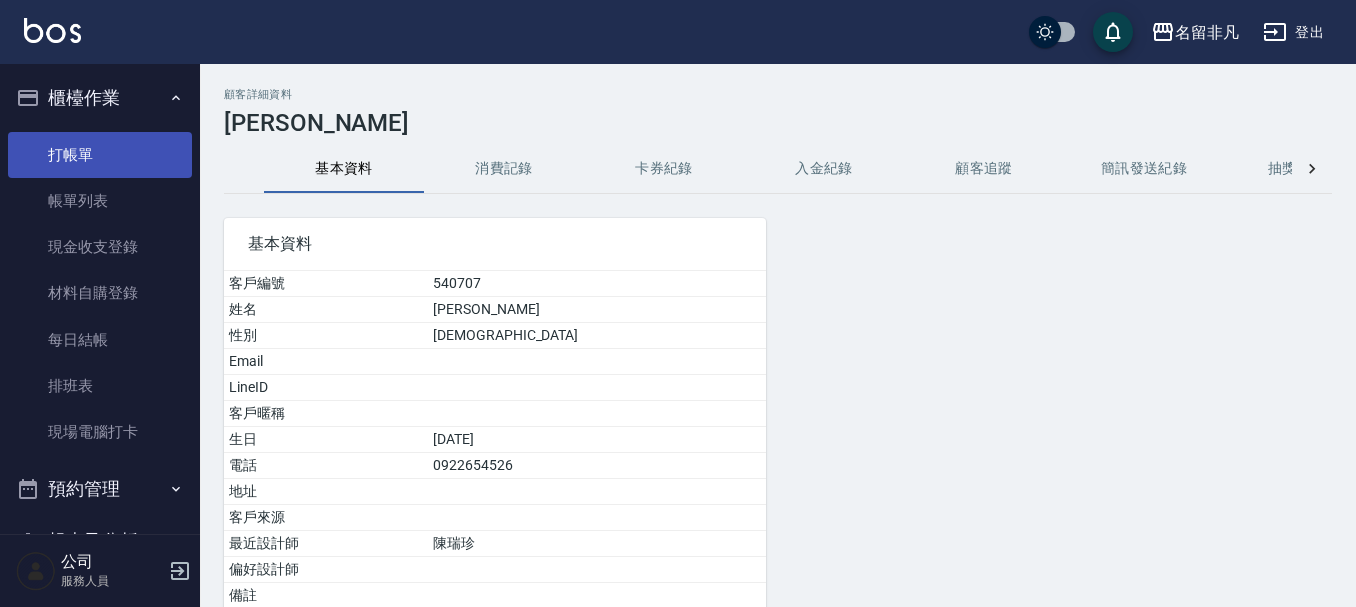 click on "打帳單" at bounding box center [100, 155] 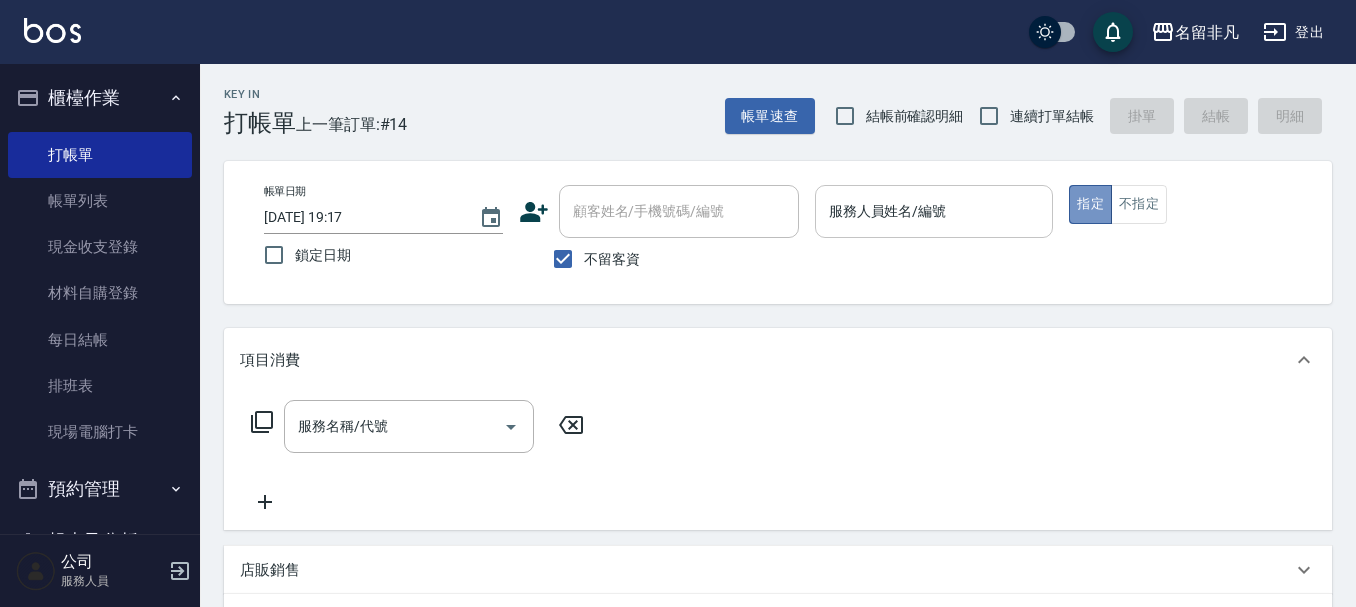 drag, startPoint x: 1100, startPoint y: 199, endPoint x: 1007, endPoint y: 198, distance: 93.00538 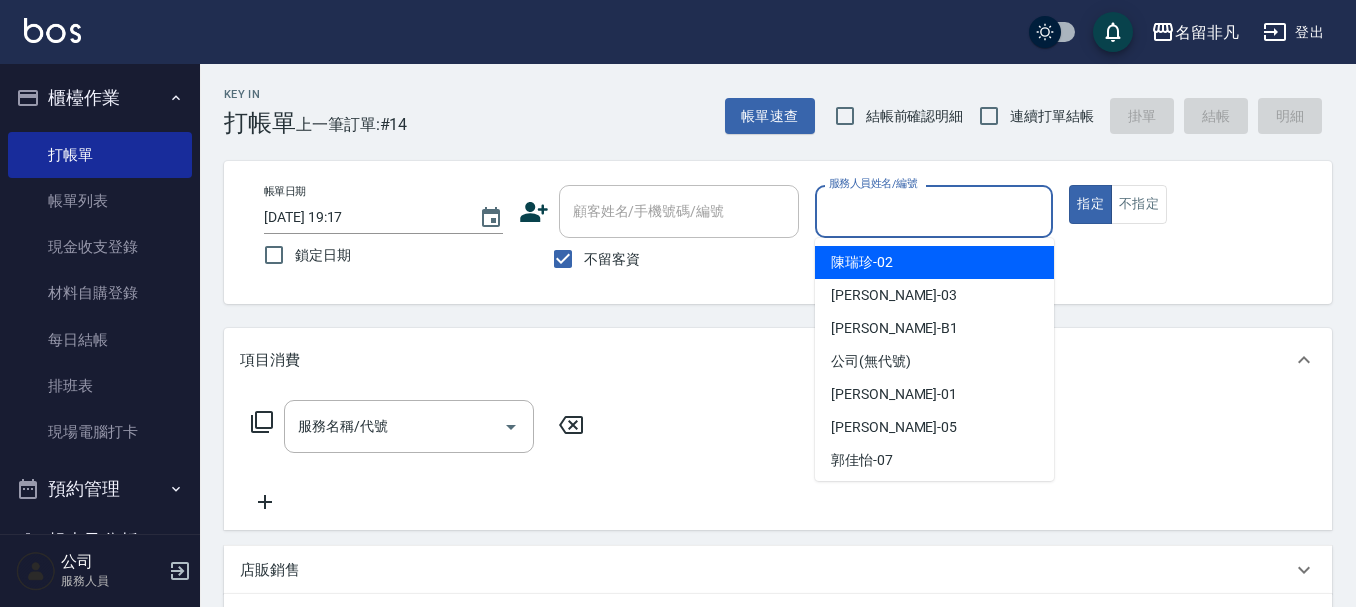 click on "服務人員姓名/編號" at bounding box center (934, 211) 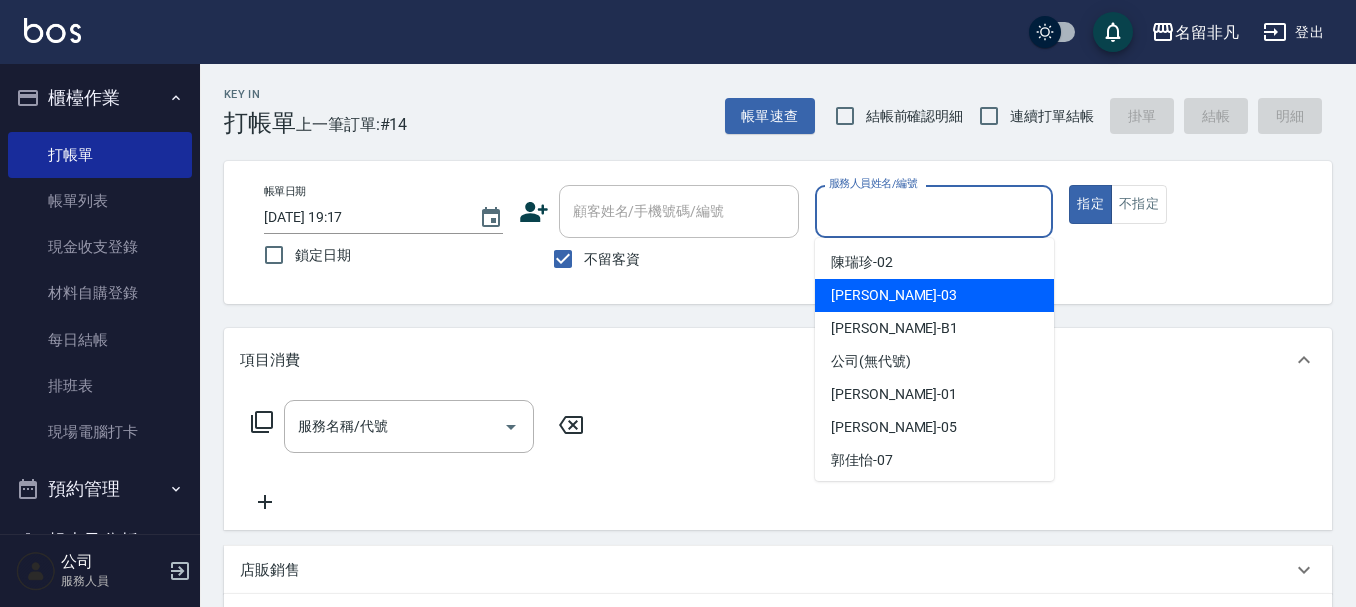 click on "[PERSON_NAME] -03" at bounding box center [934, 295] 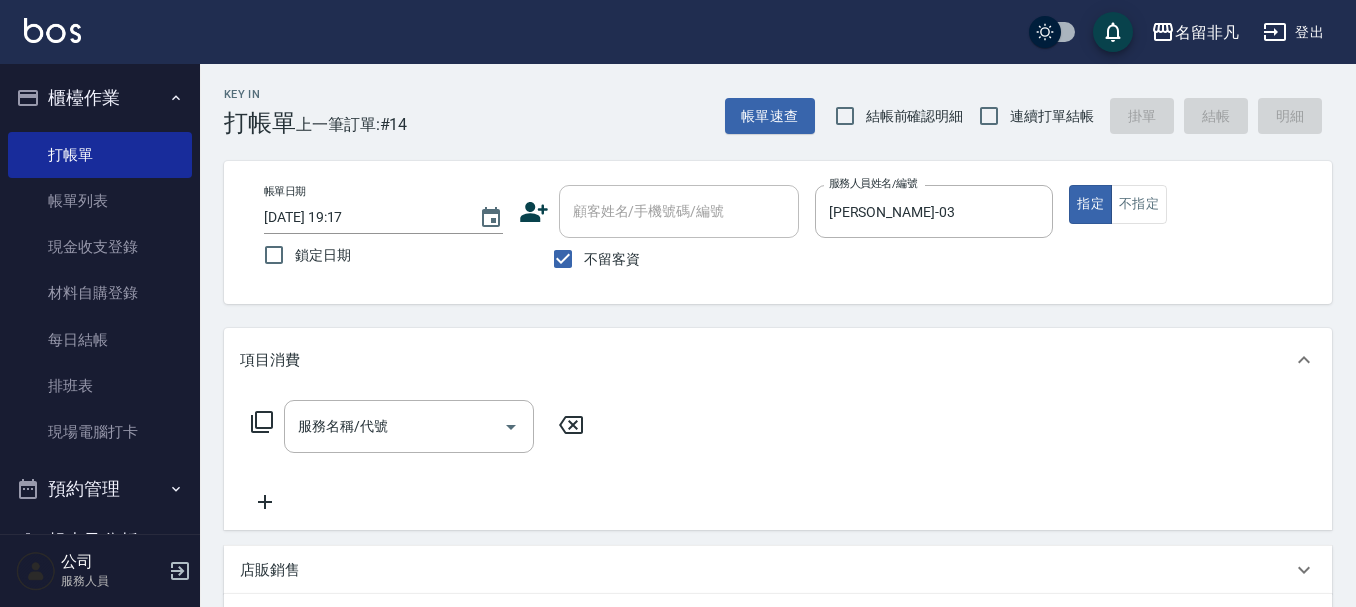 click 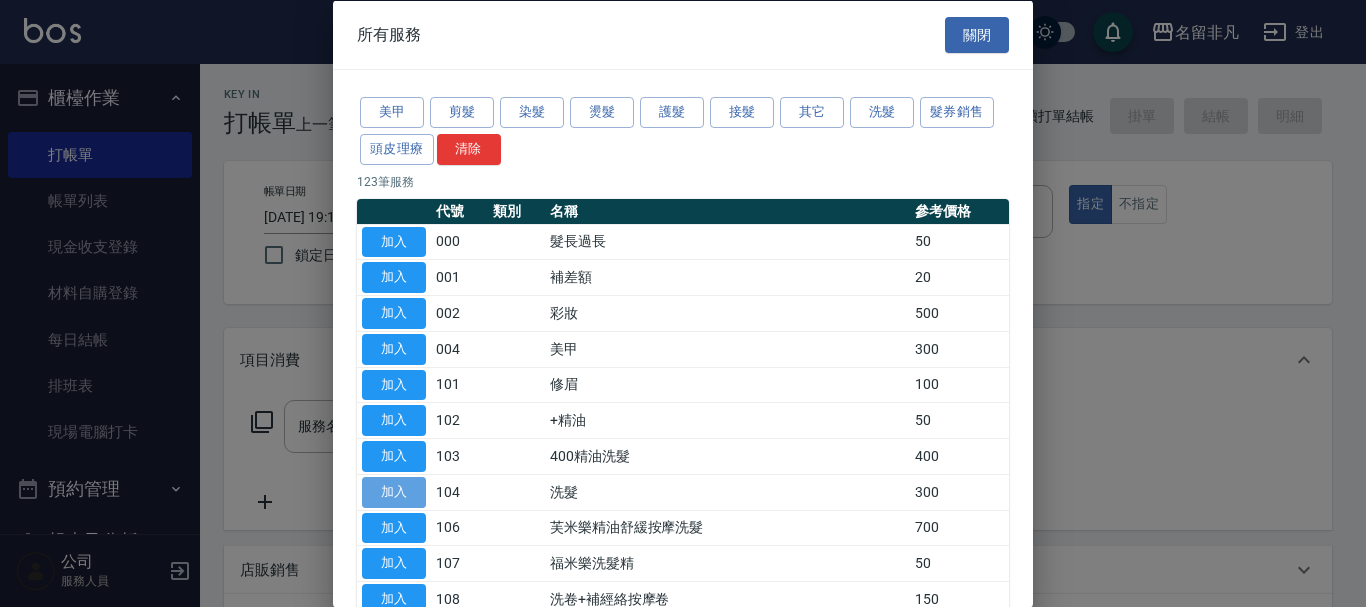 click on "加入" at bounding box center [394, 491] 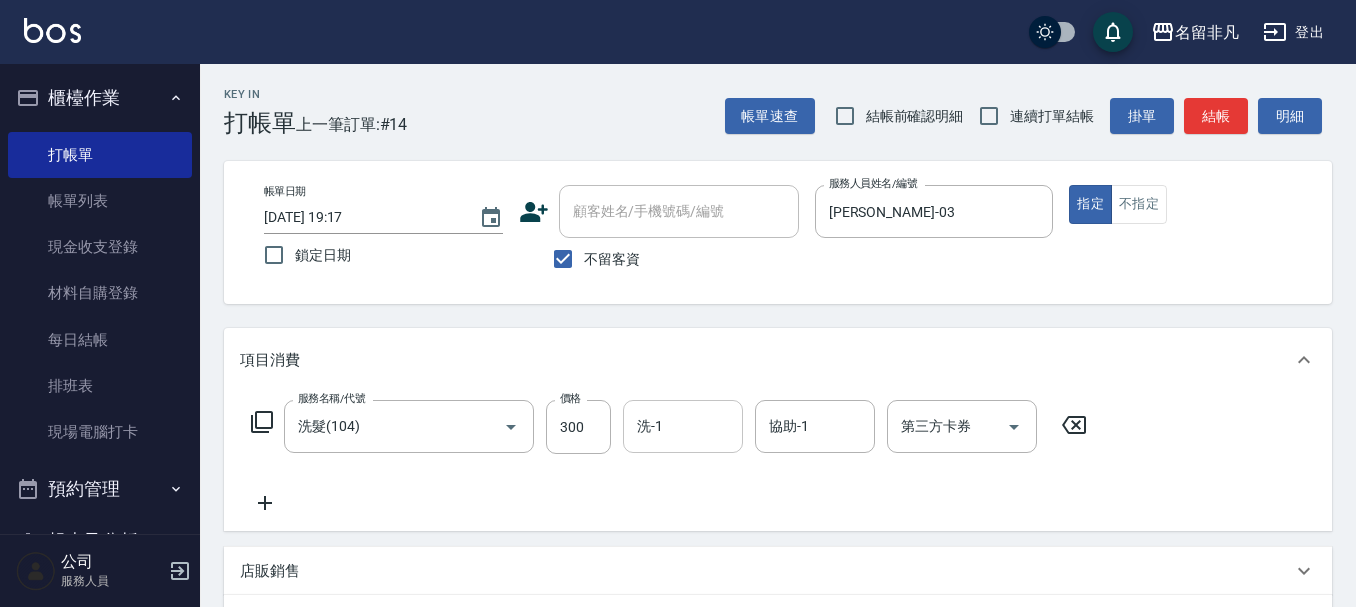 click on "洗-1" at bounding box center (683, 426) 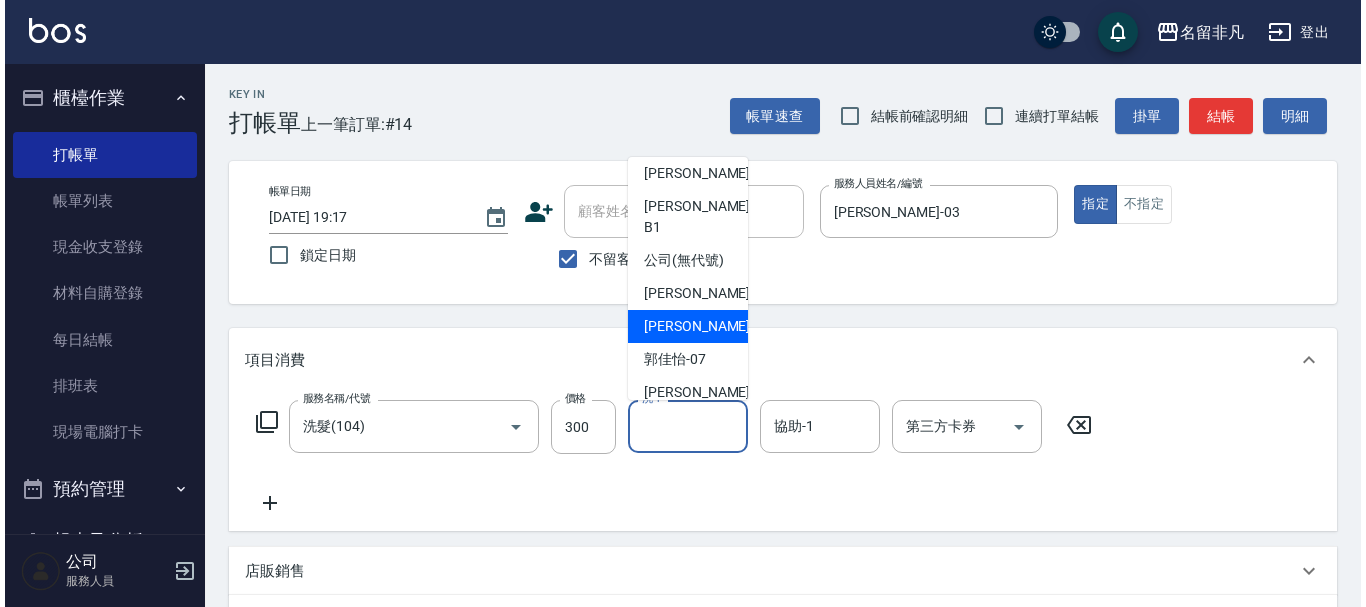 scroll, scrollTop: 58, scrollLeft: 0, axis: vertical 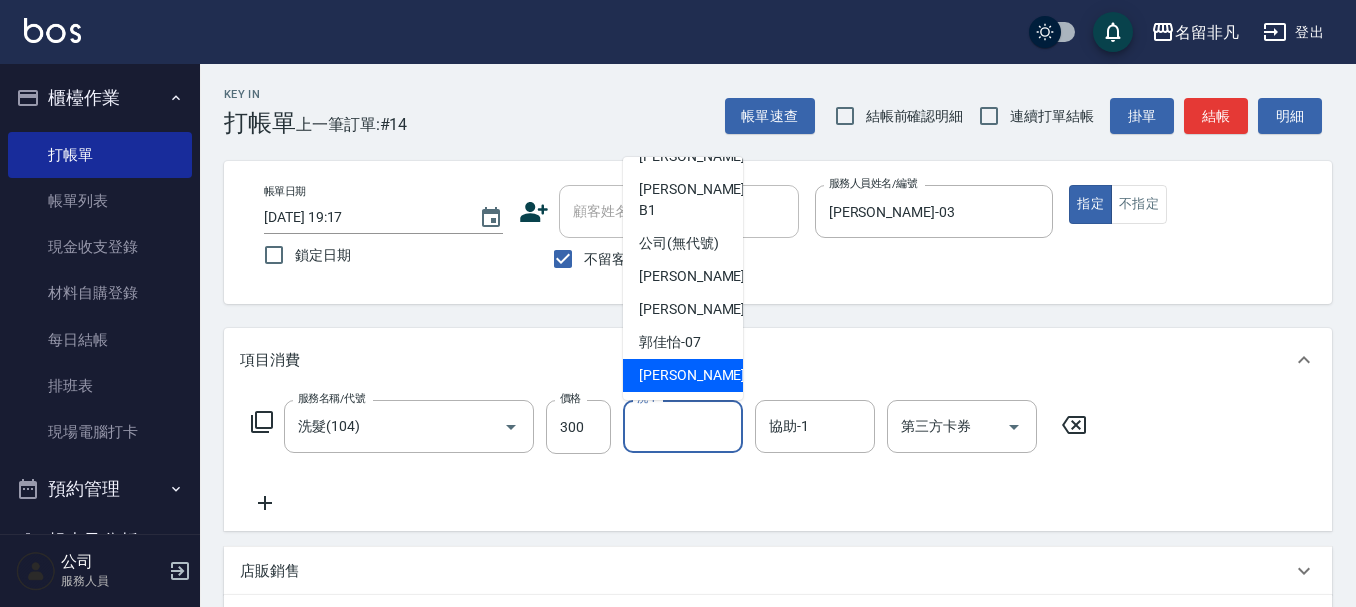 click on "[PERSON_NAME]-18" at bounding box center [683, 375] 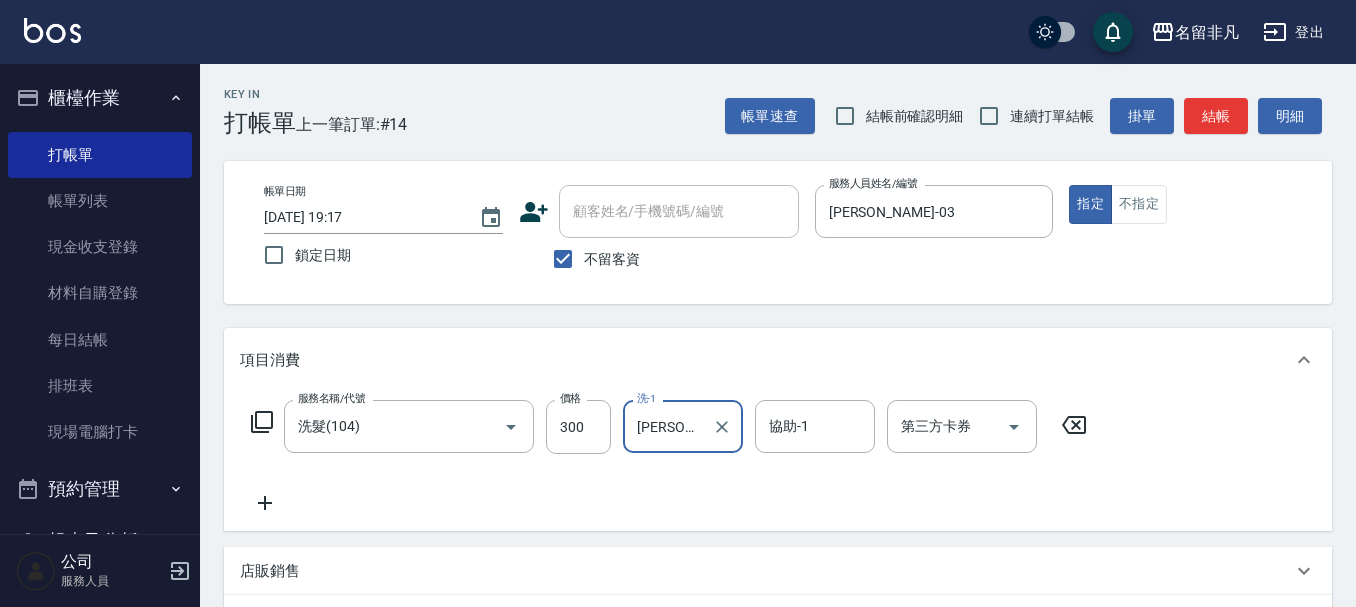 click 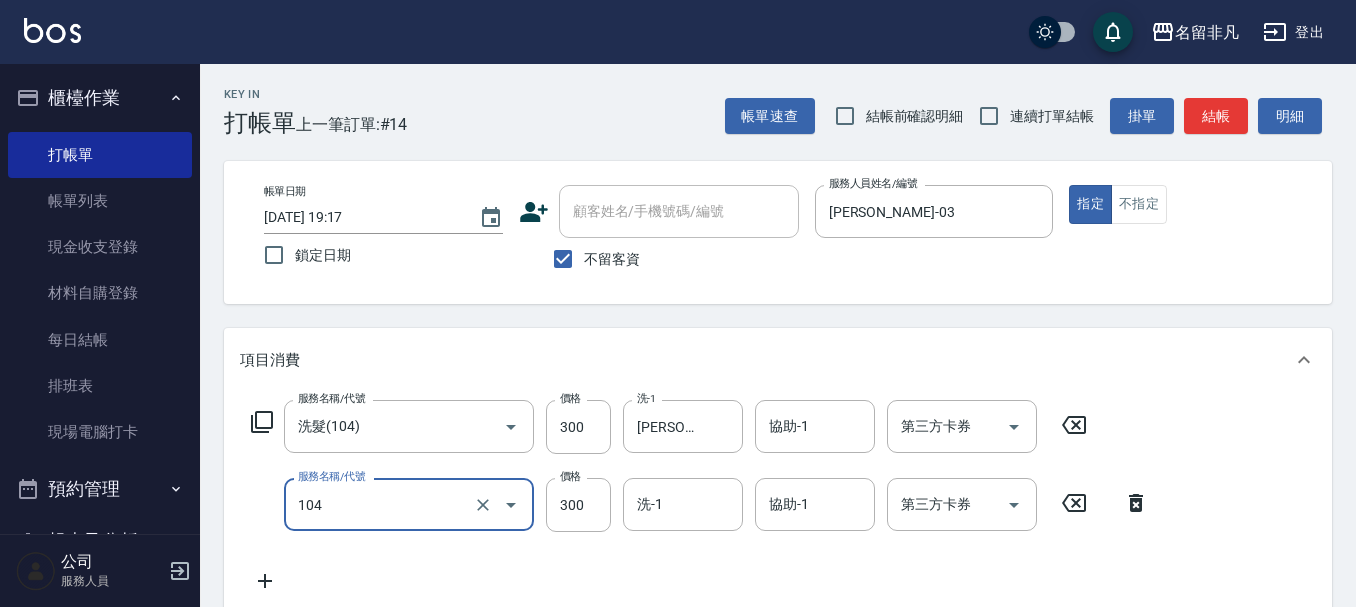 type on "洗髮(104)" 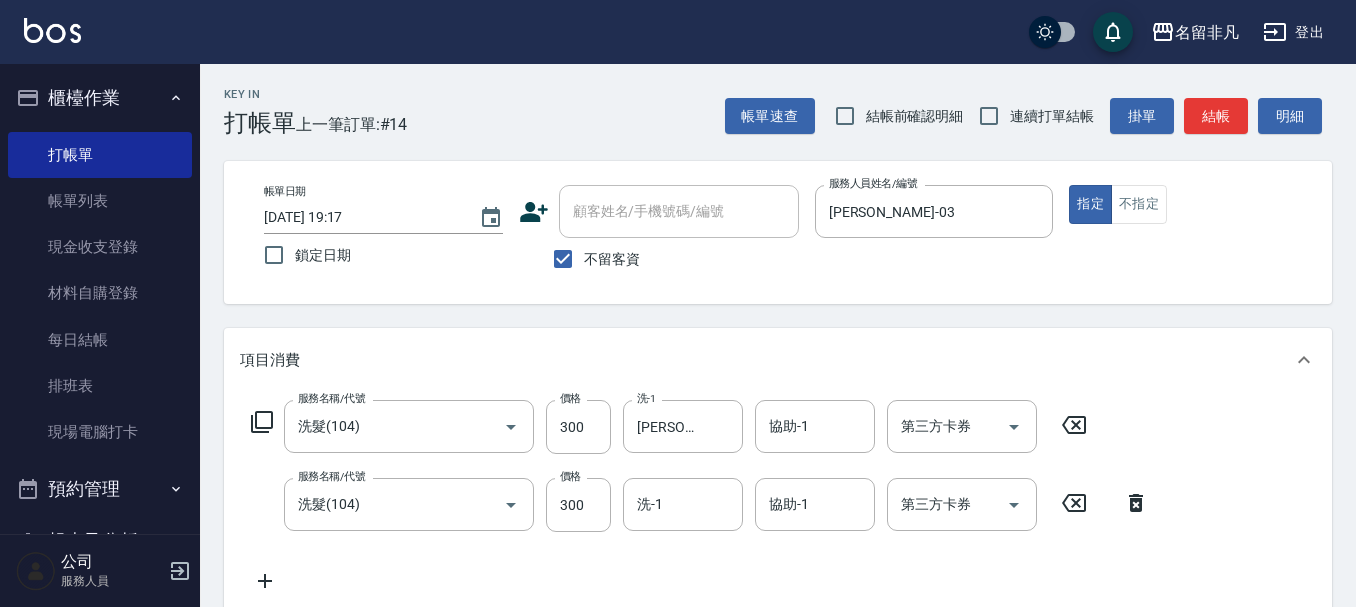 click 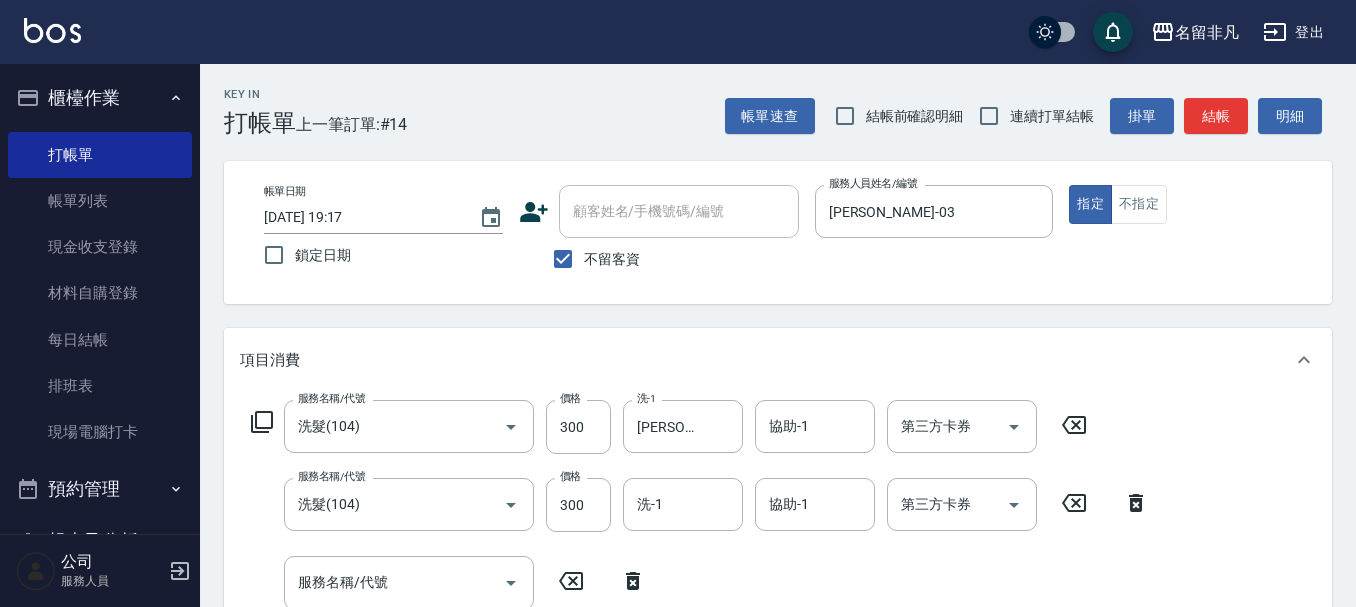 click 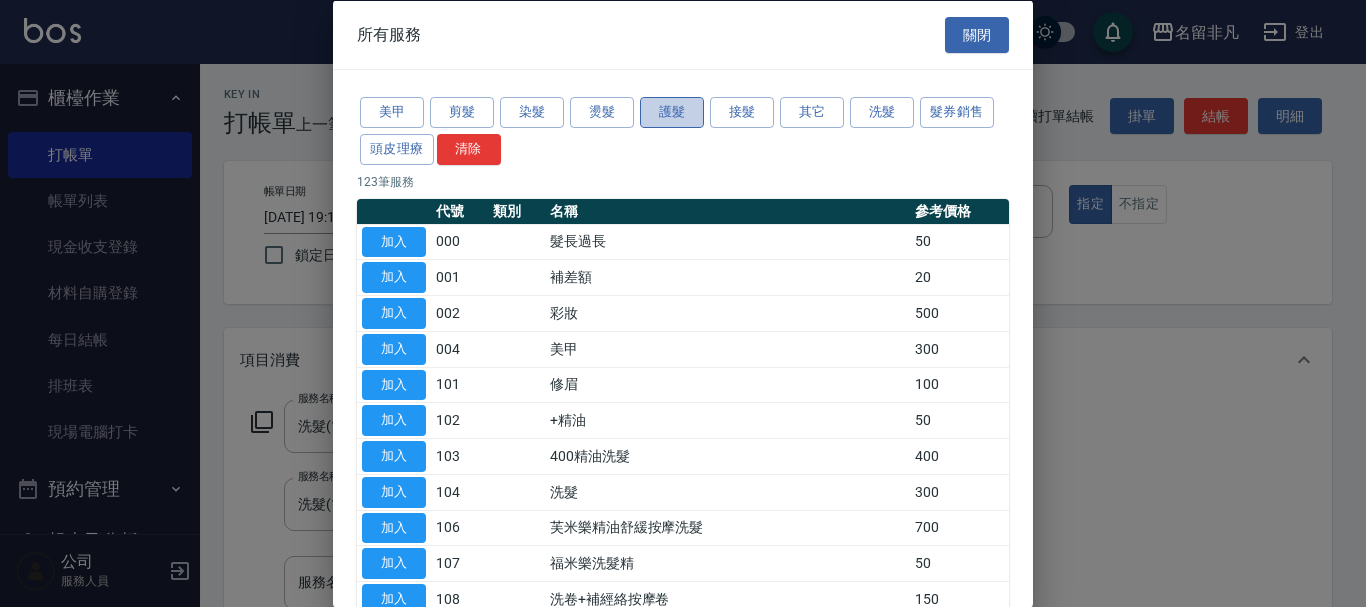 click on "護髮" at bounding box center [672, 112] 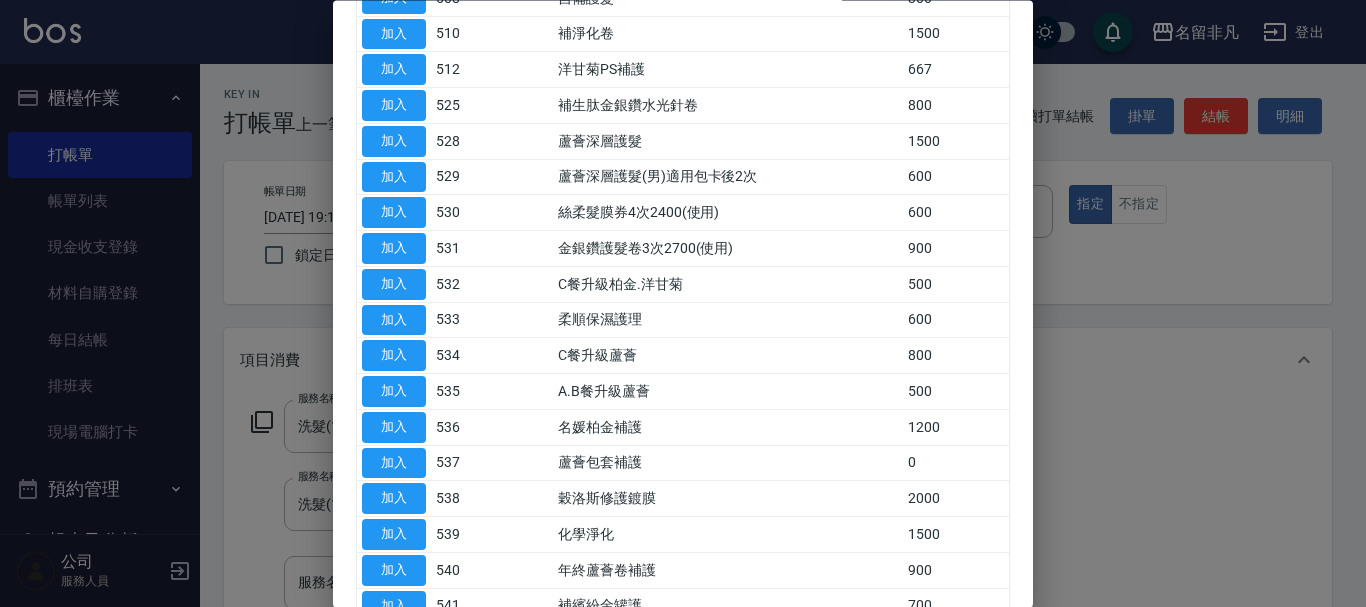 scroll, scrollTop: 500, scrollLeft: 0, axis: vertical 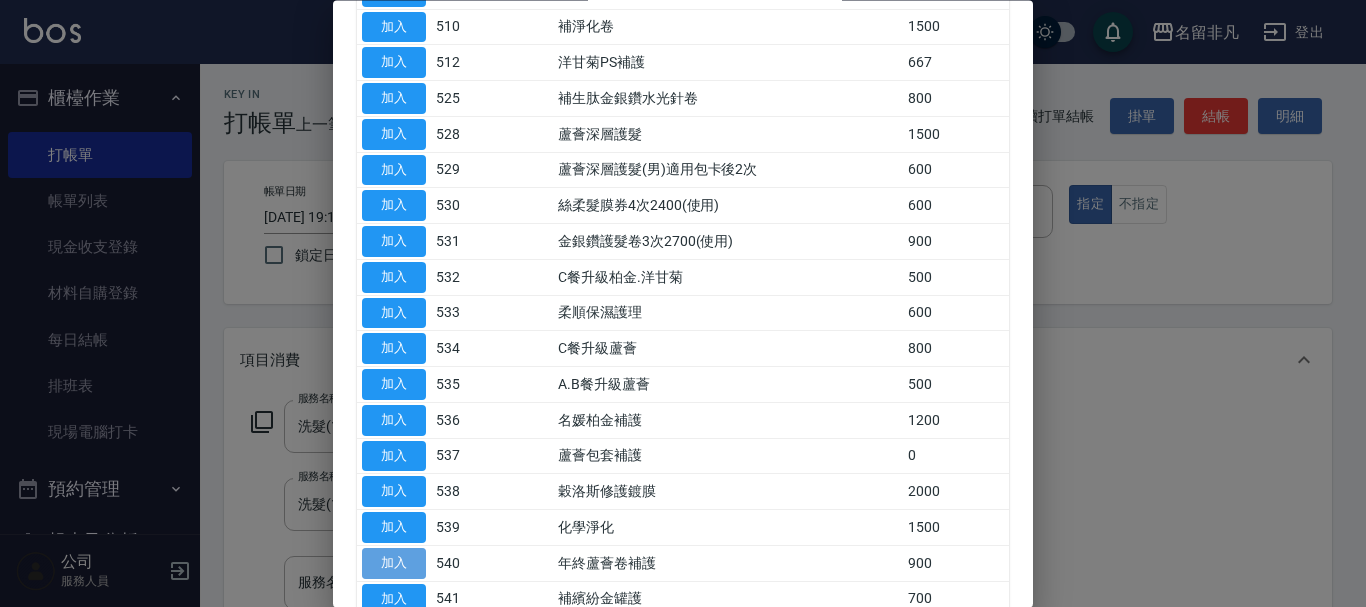 click on "加入" at bounding box center [394, 563] 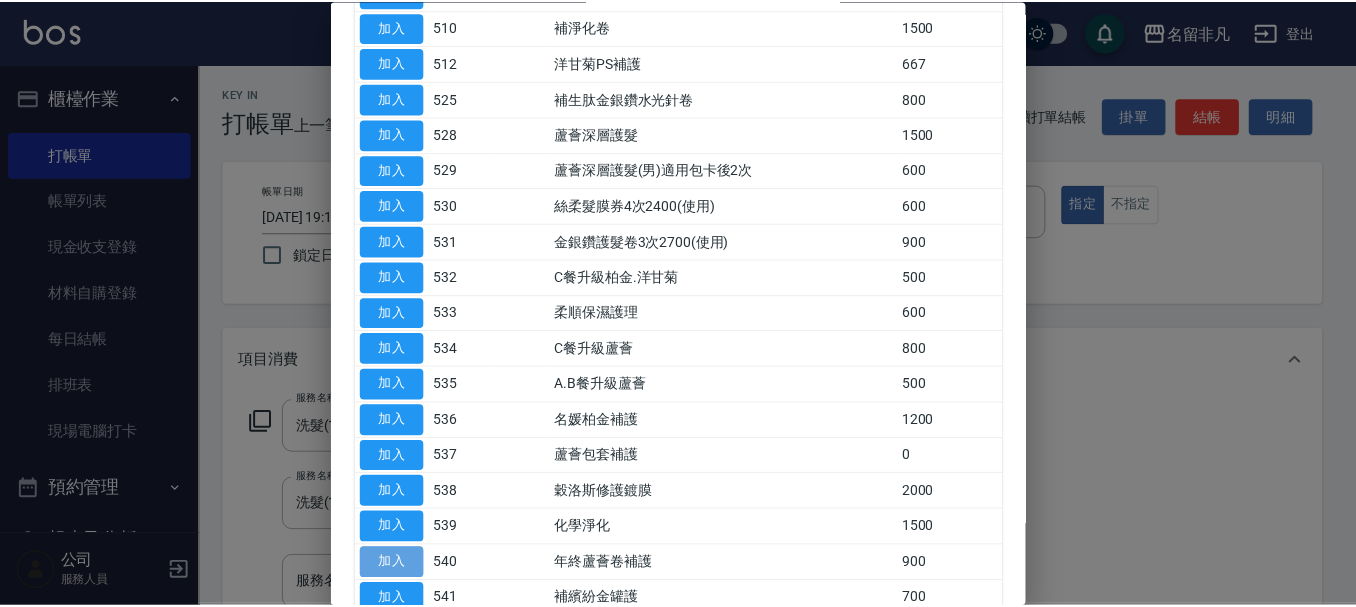scroll, scrollTop: 357, scrollLeft: 0, axis: vertical 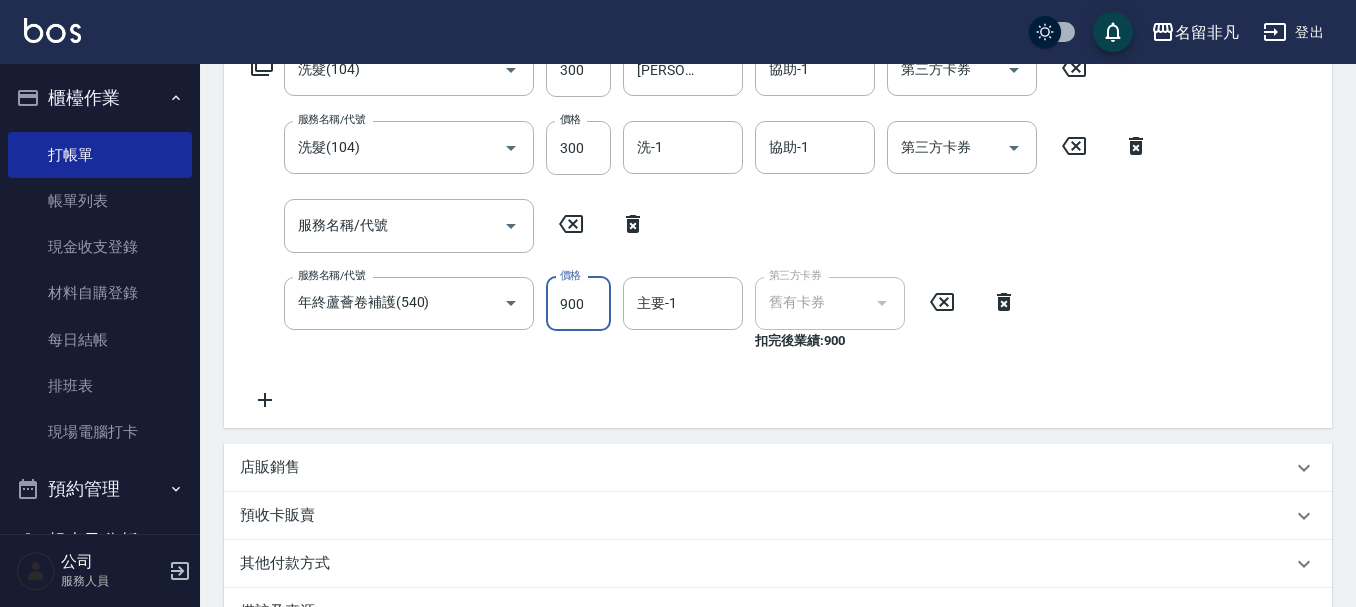 click on "900" at bounding box center (578, 304) 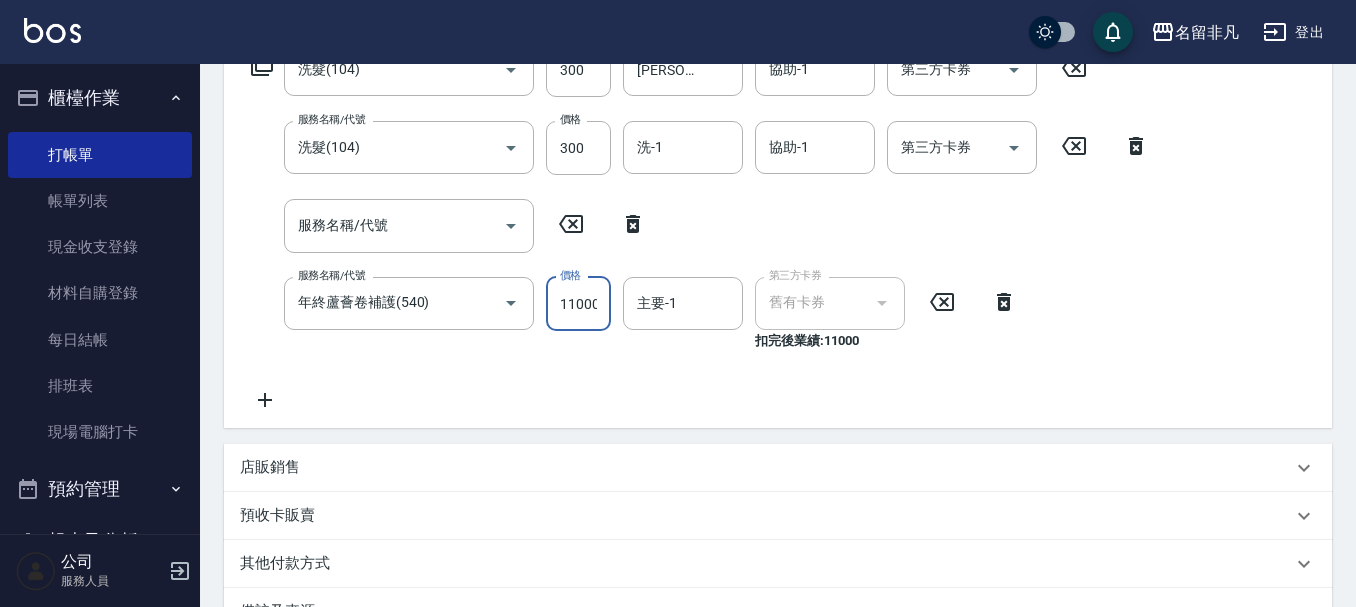 scroll, scrollTop: 0, scrollLeft: 0, axis: both 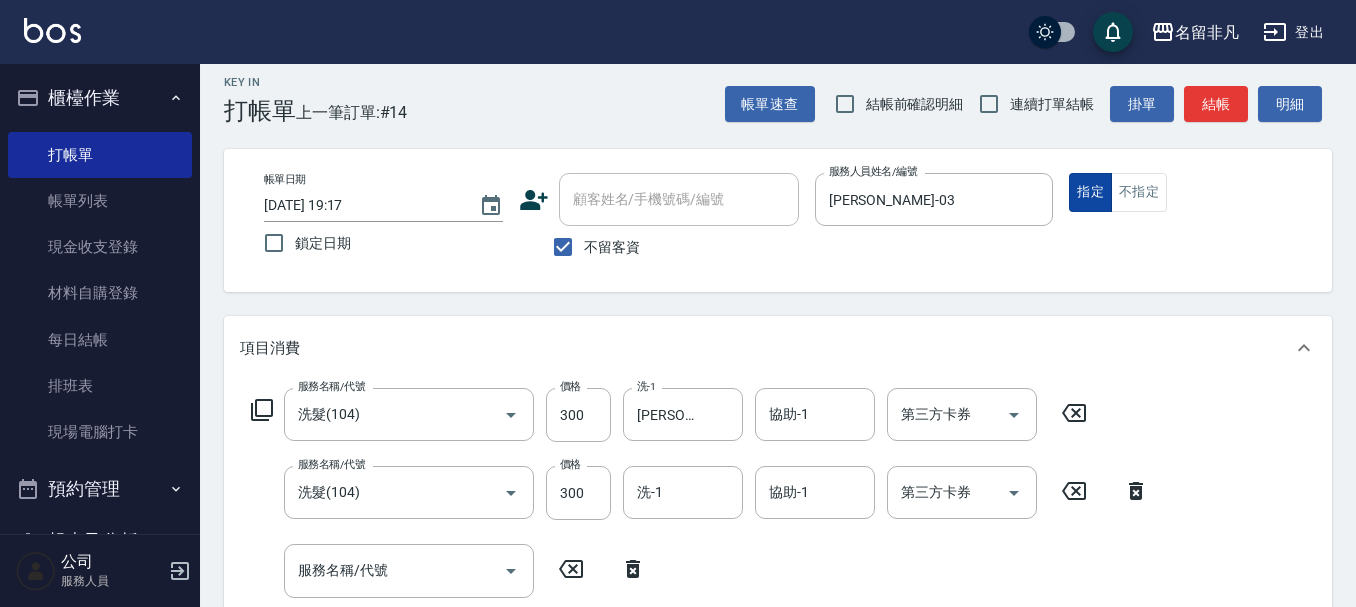 type on "1000" 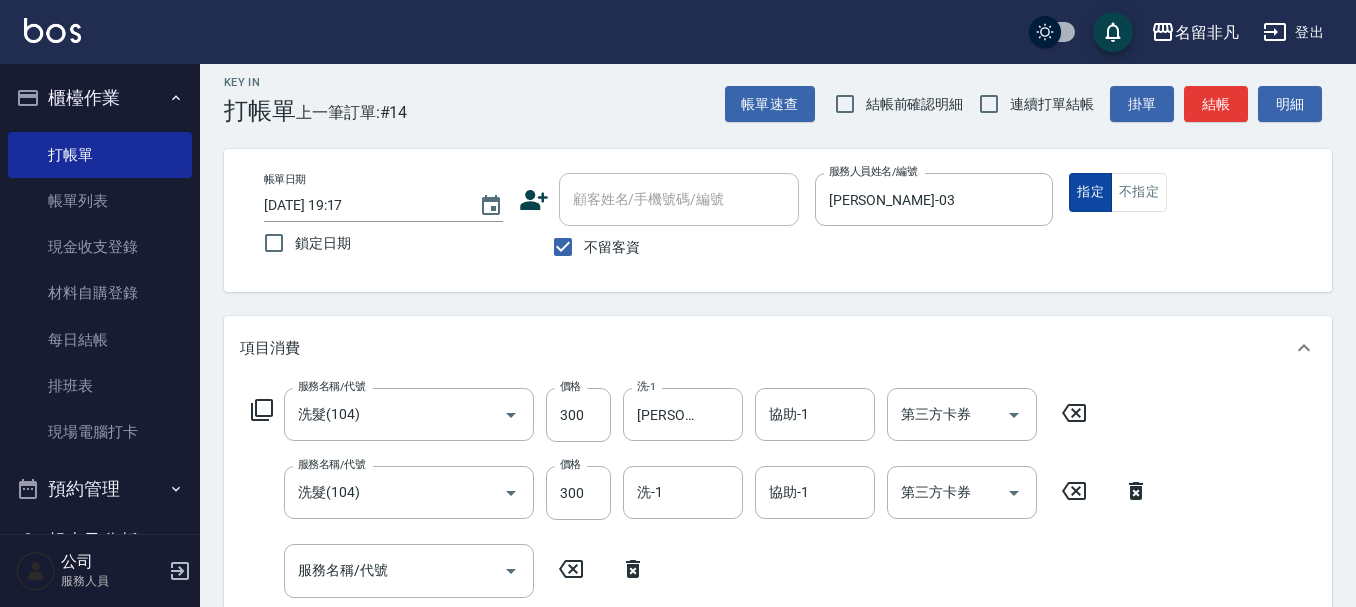 click on "指定" at bounding box center [1090, 192] 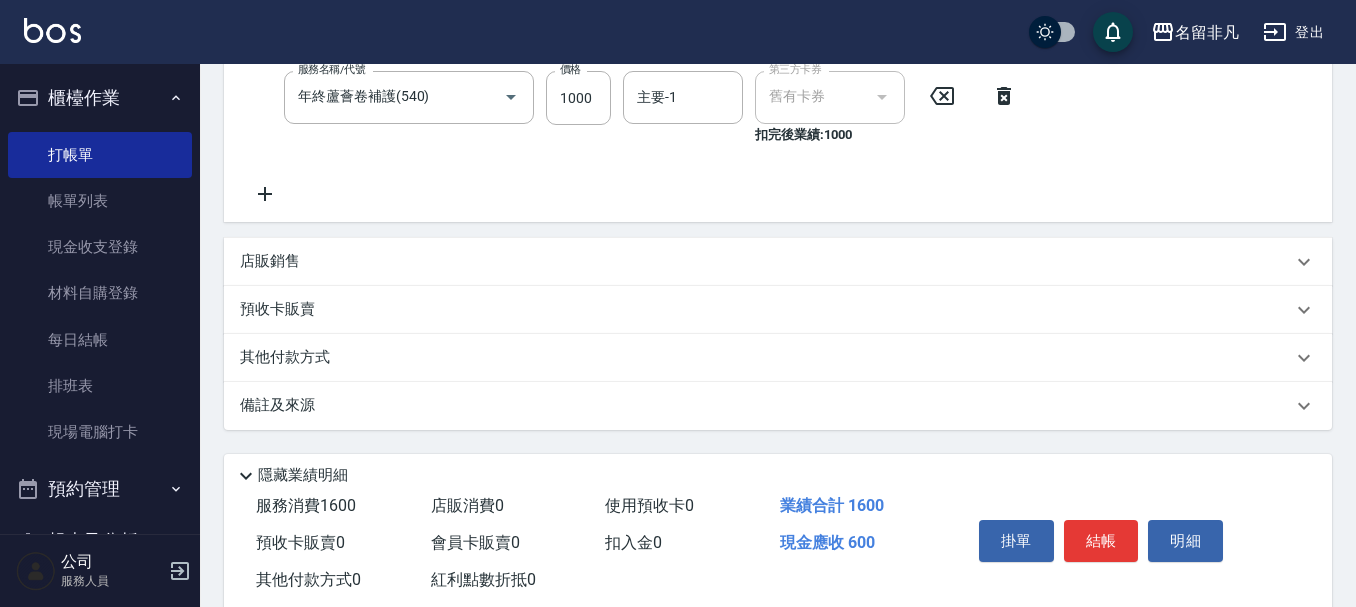 scroll, scrollTop: 612, scrollLeft: 0, axis: vertical 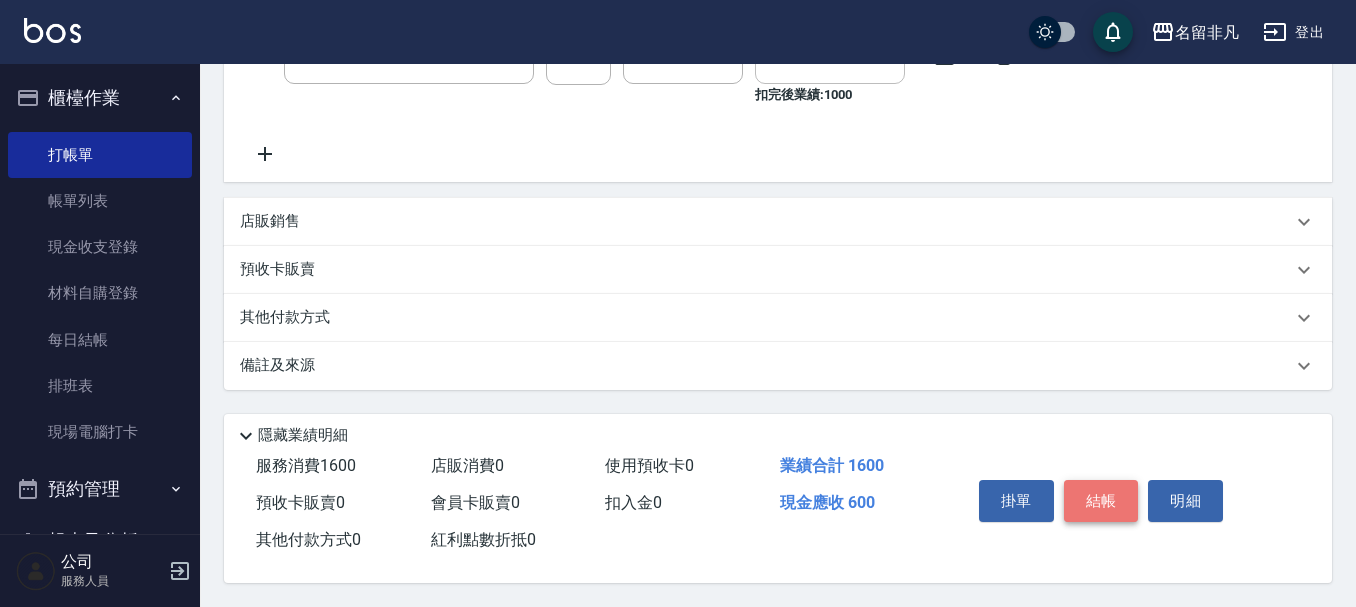 click on "結帳" at bounding box center [1101, 501] 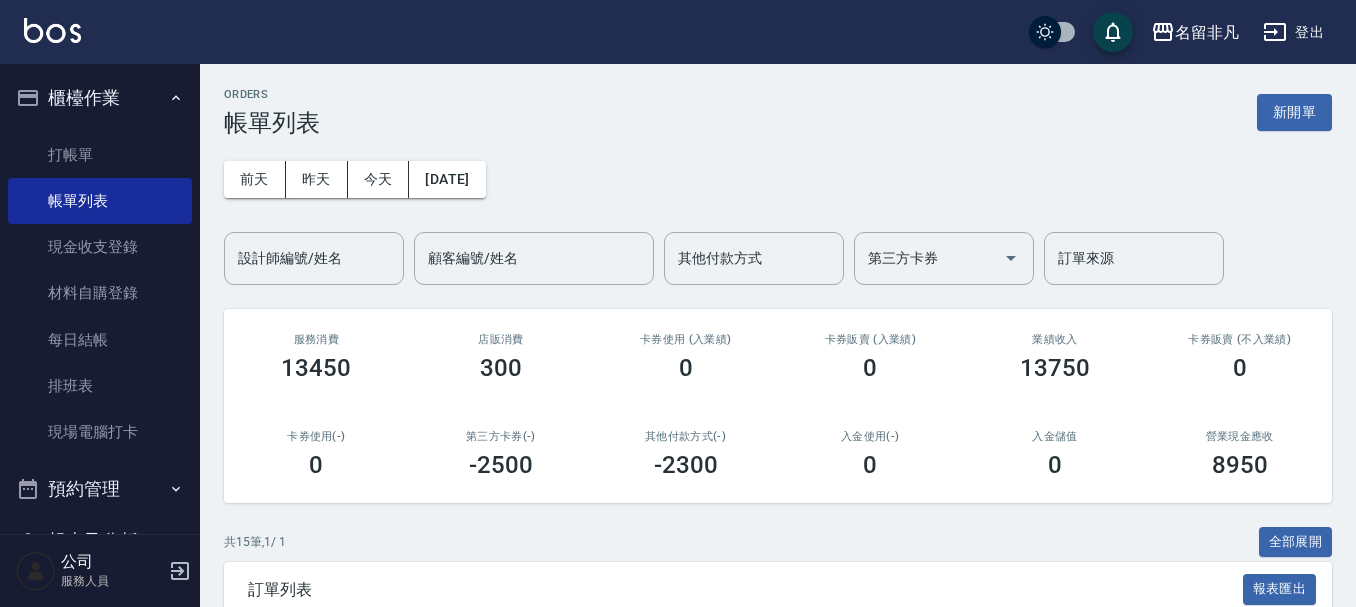 scroll, scrollTop: 300, scrollLeft: 0, axis: vertical 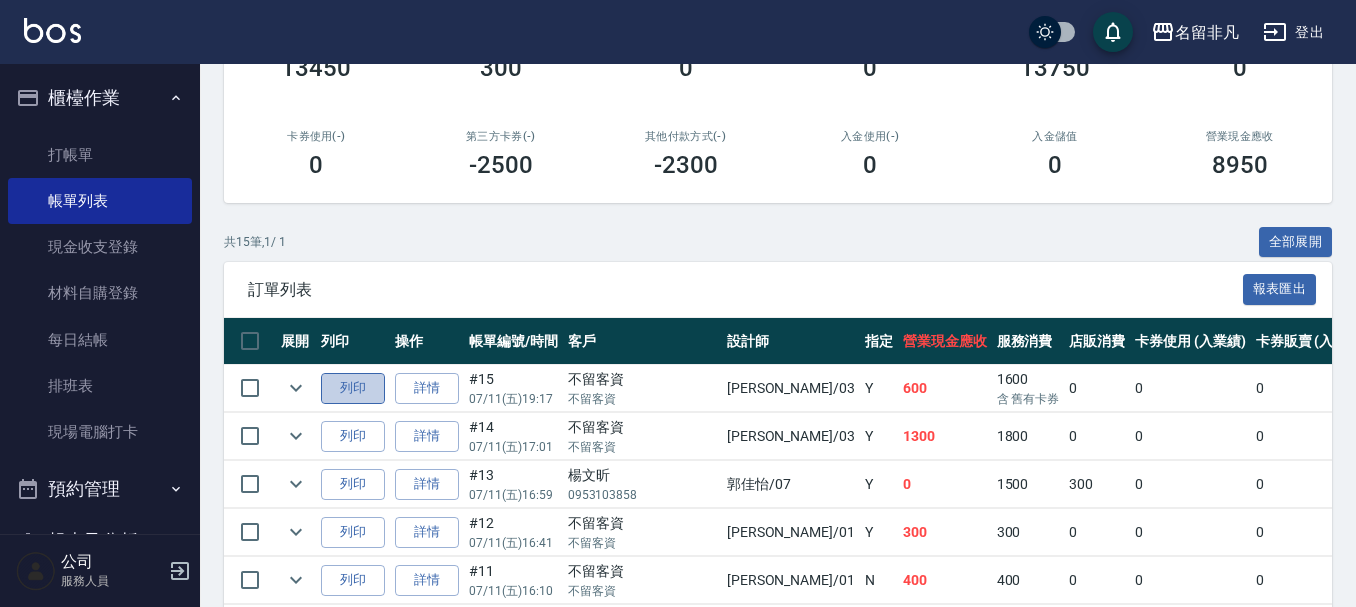 click on "列印" at bounding box center [353, 388] 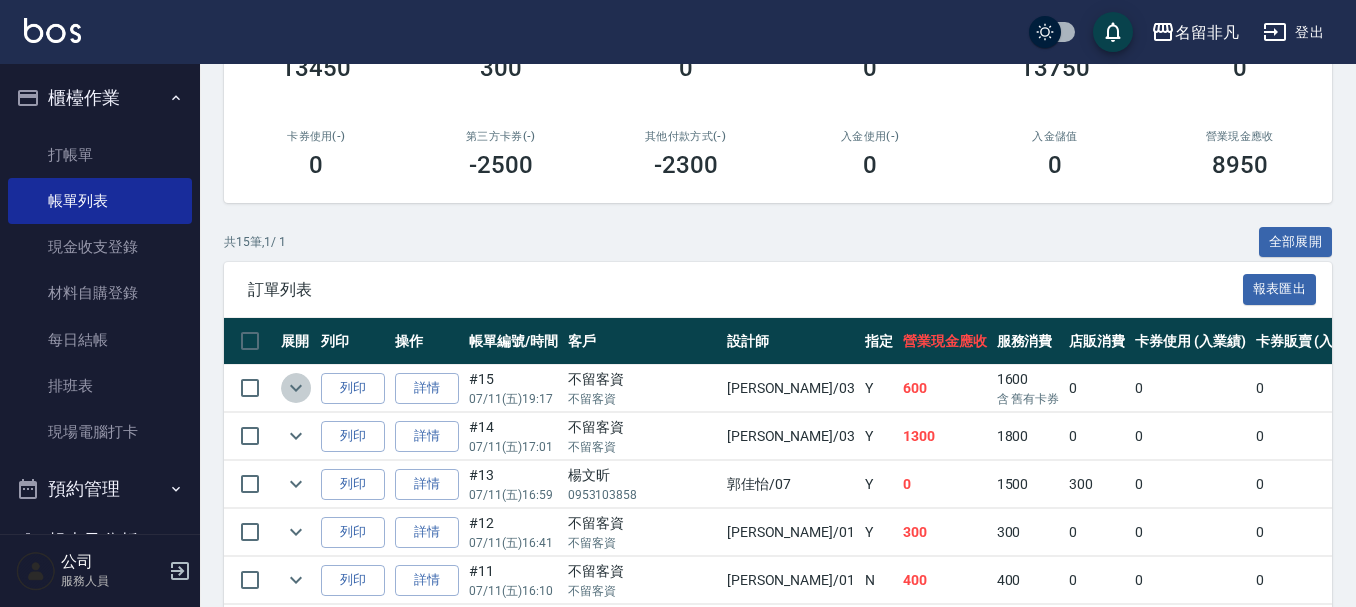 click at bounding box center [296, 388] 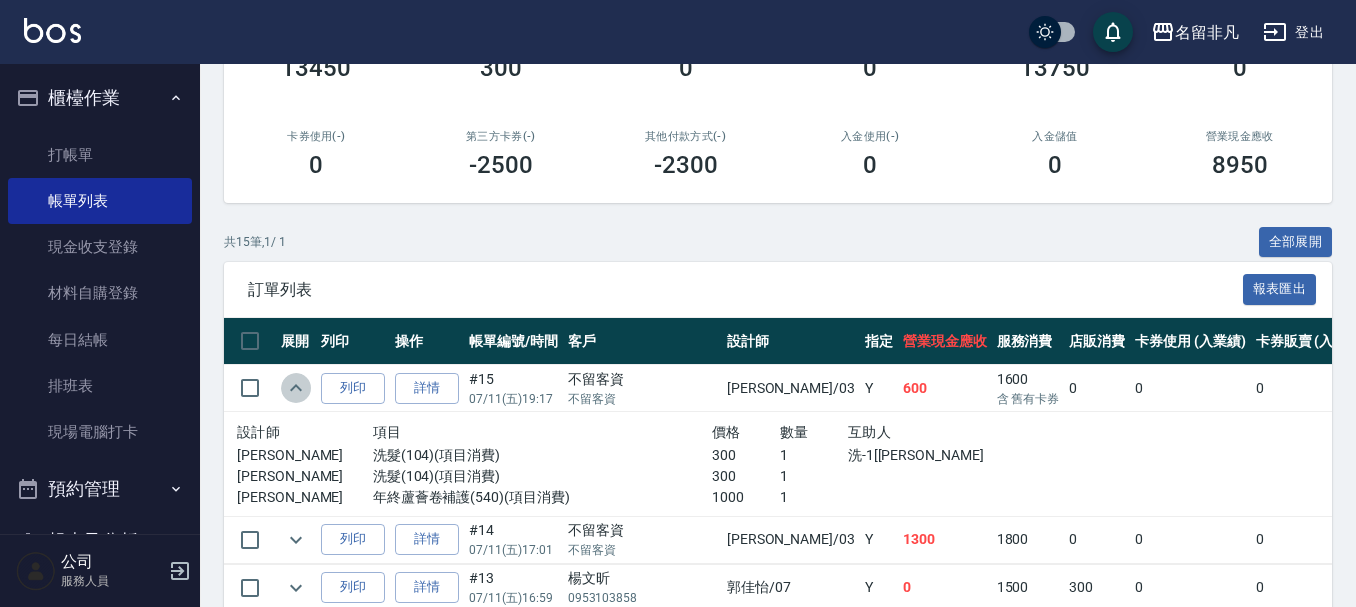 click at bounding box center [296, 388] 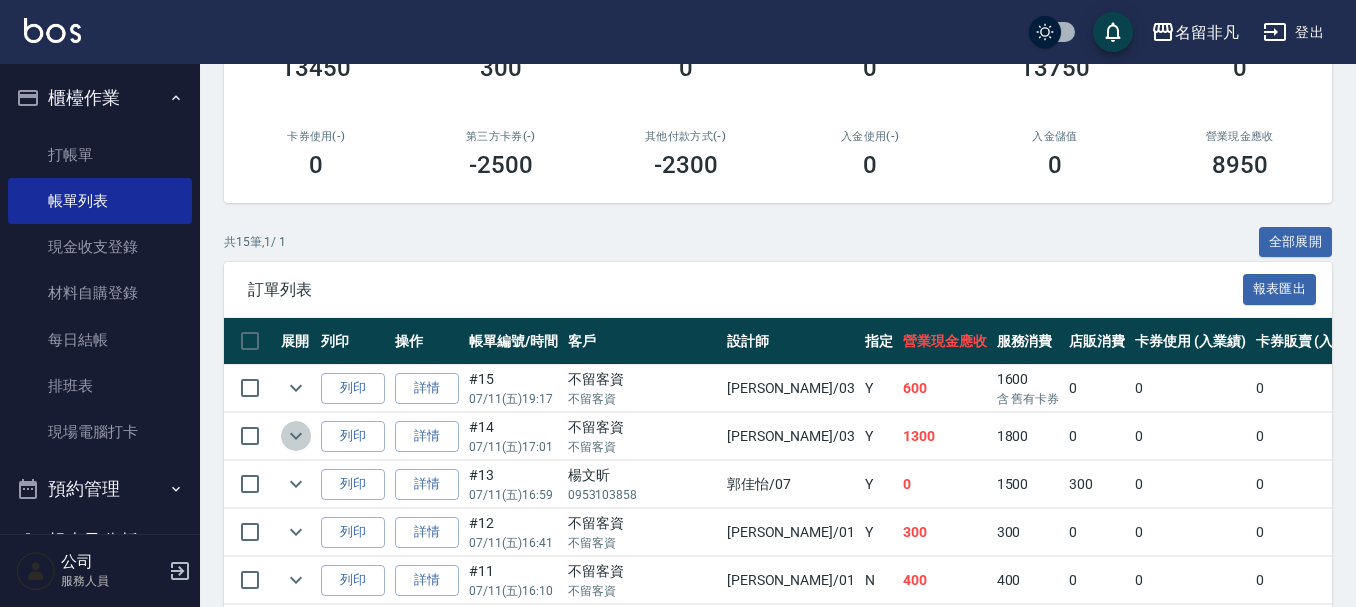 click 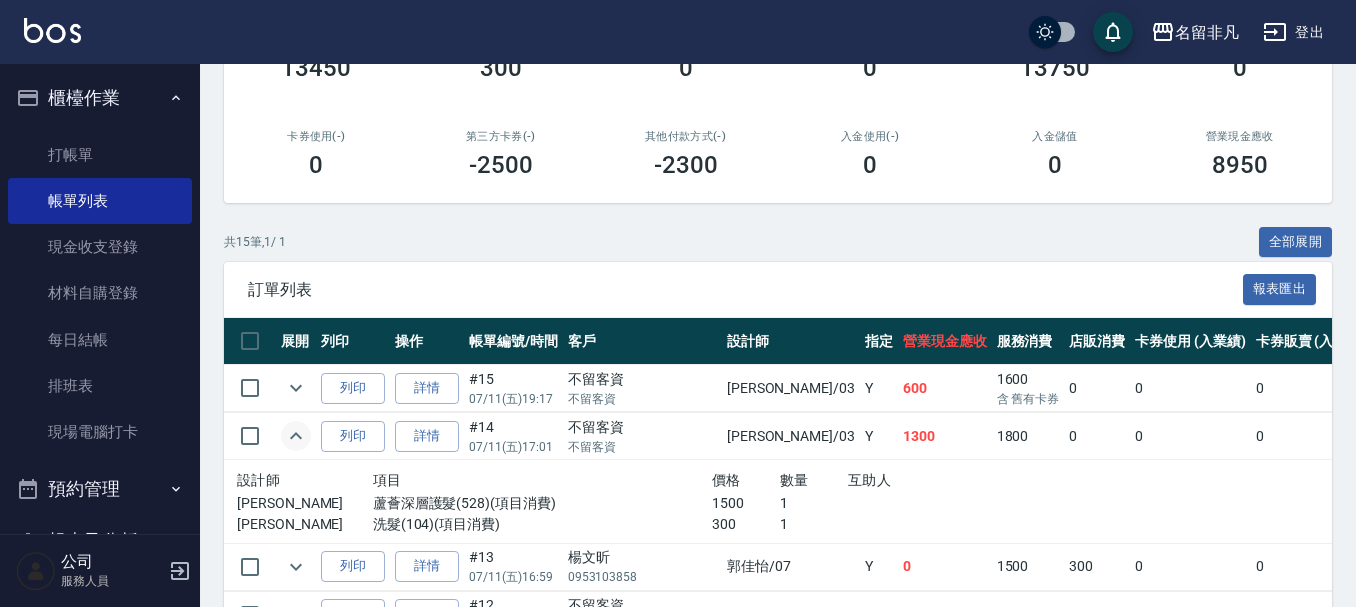 click 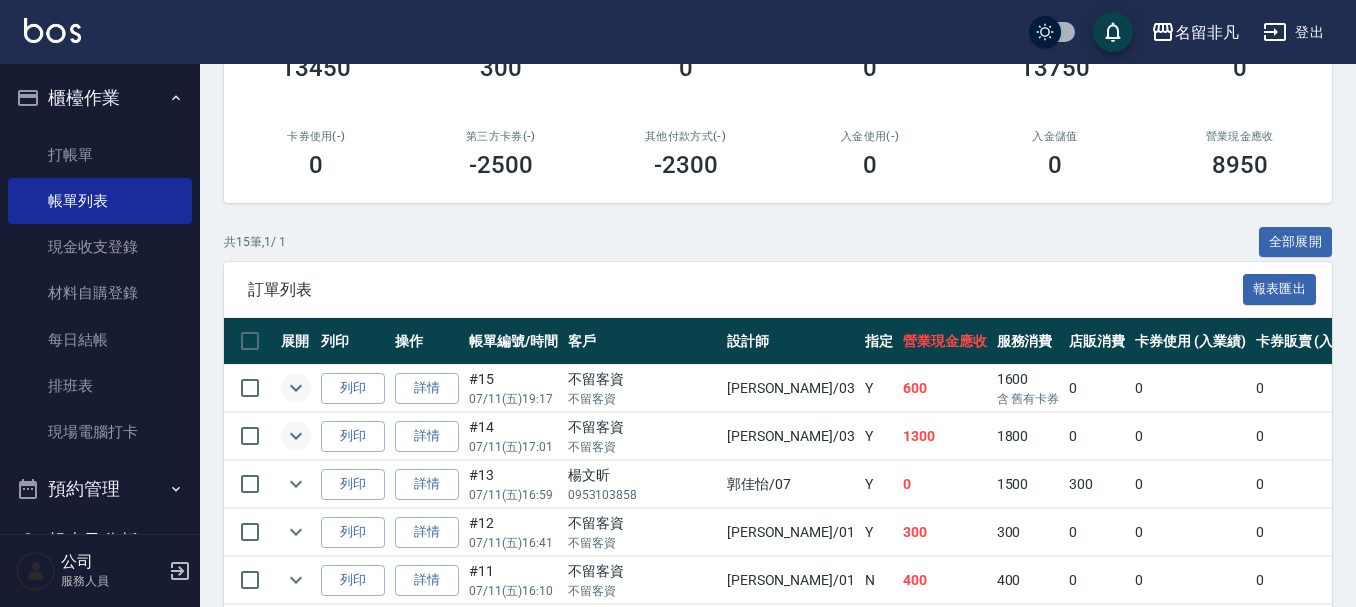 click 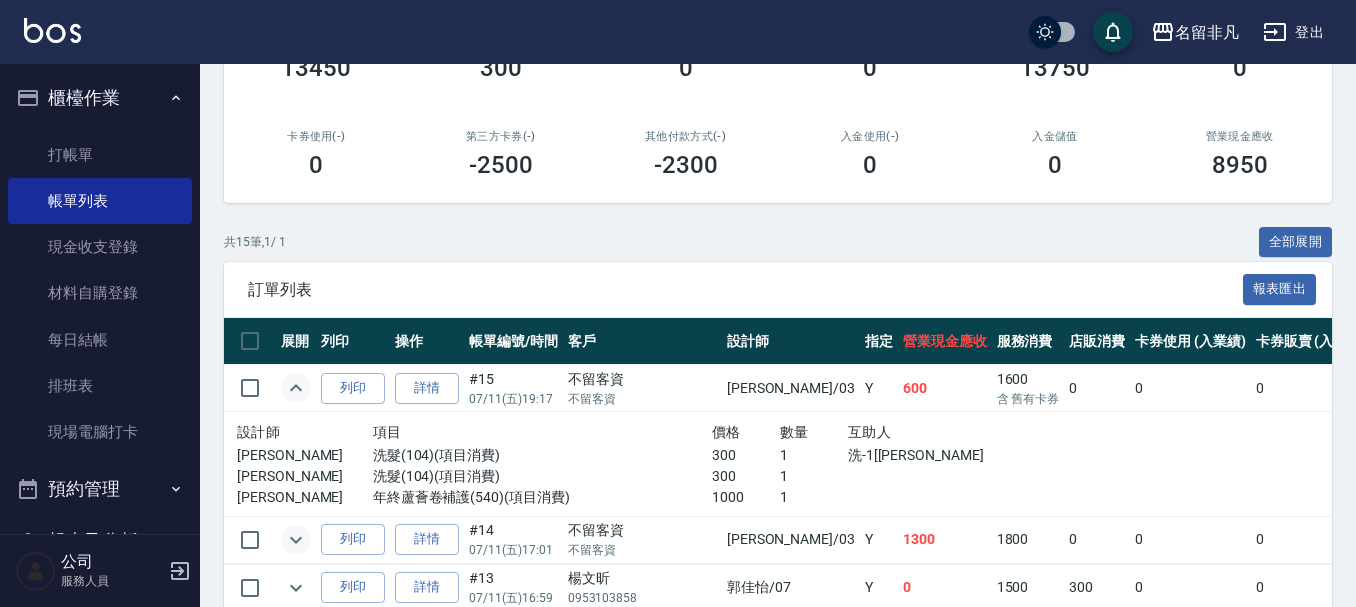 click 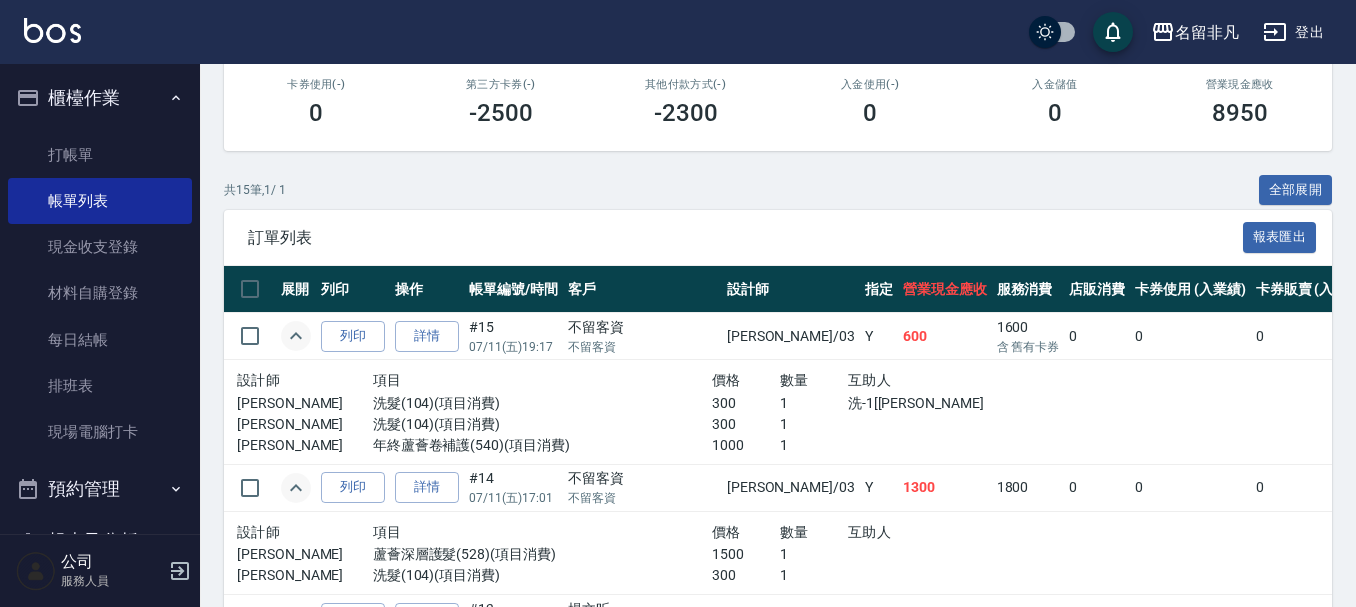 scroll, scrollTop: 400, scrollLeft: 0, axis: vertical 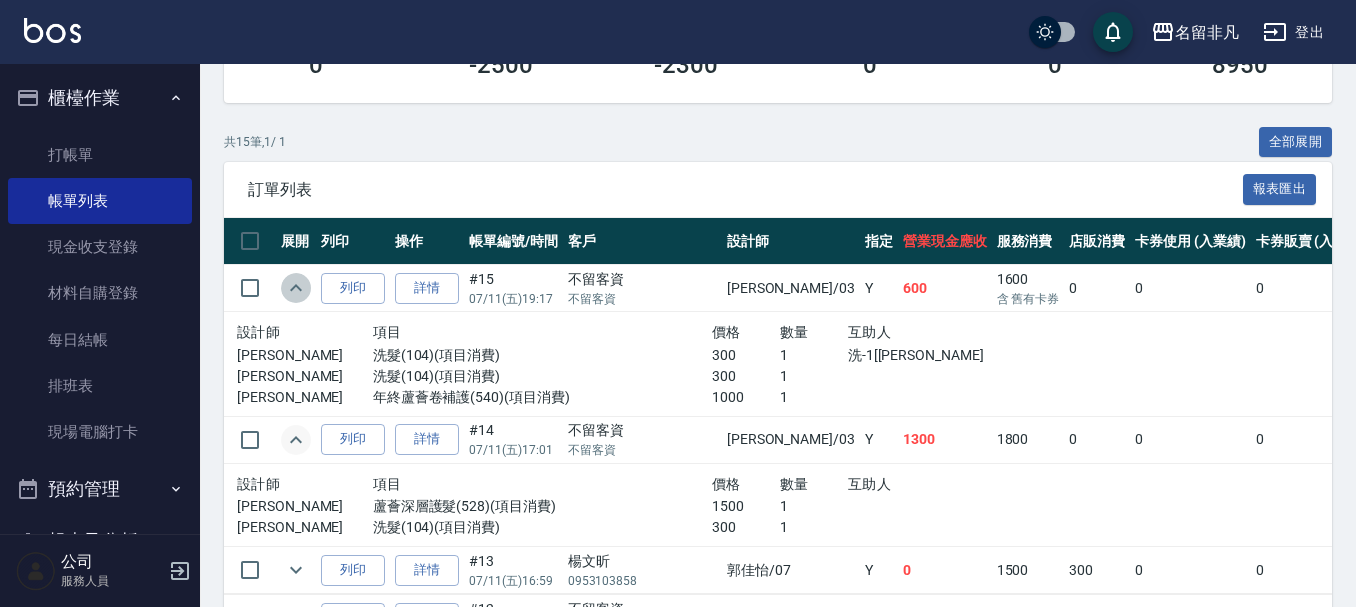 click 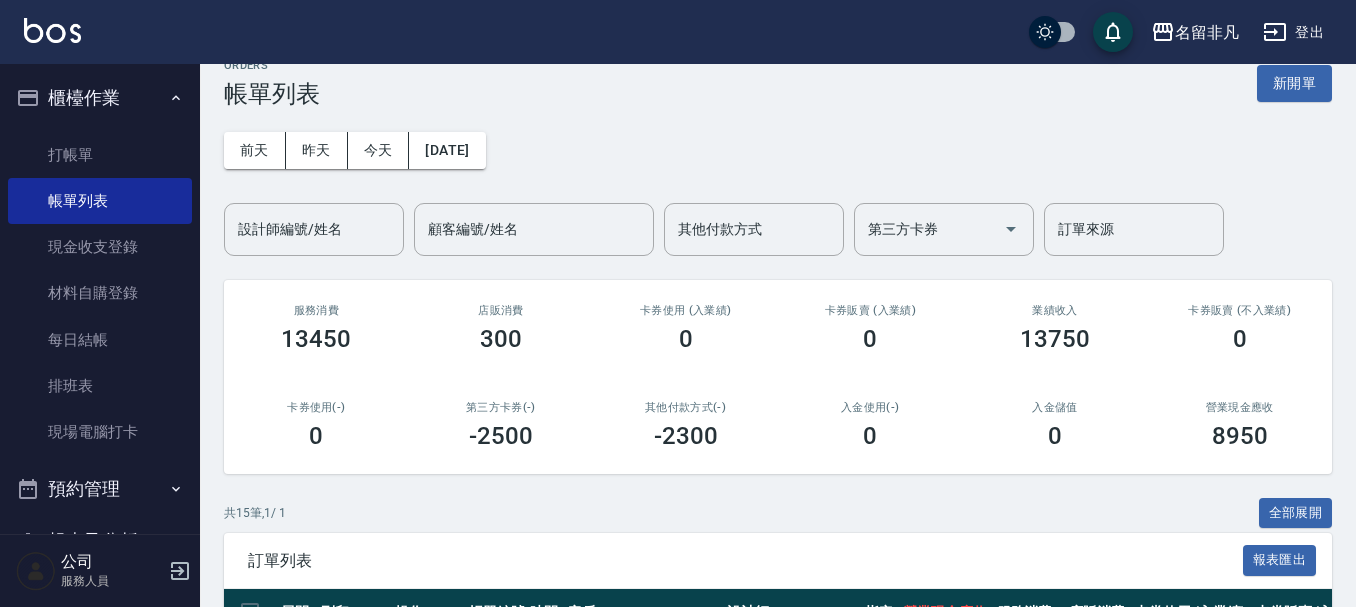 scroll, scrollTop: 0, scrollLeft: 0, axis: both 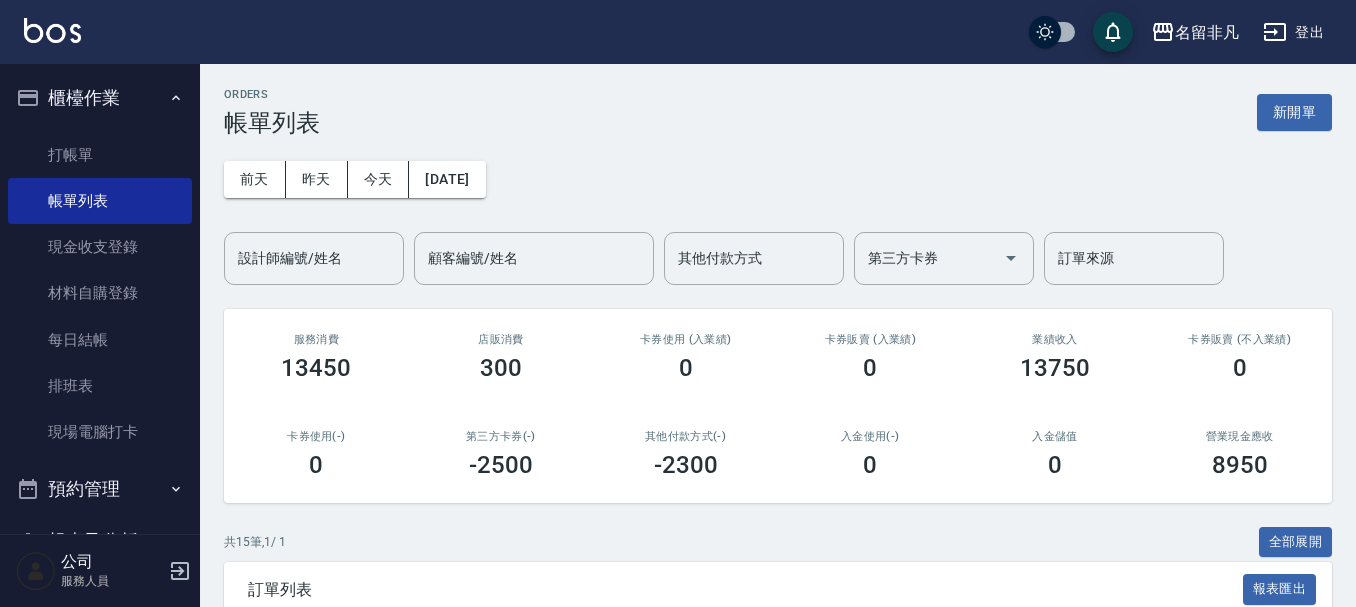 click on "ORDERS 帳單列表 新開單" at bounding box center (778, 112) 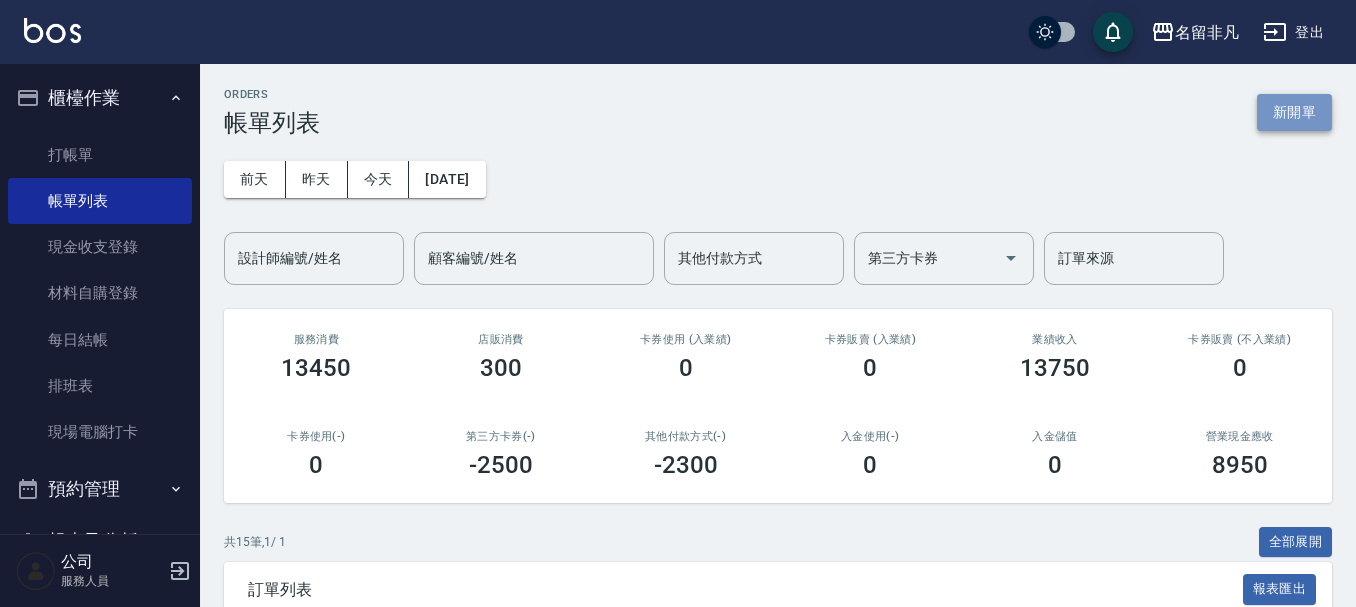 click on "新開單" at bounding box center (1294, 112) 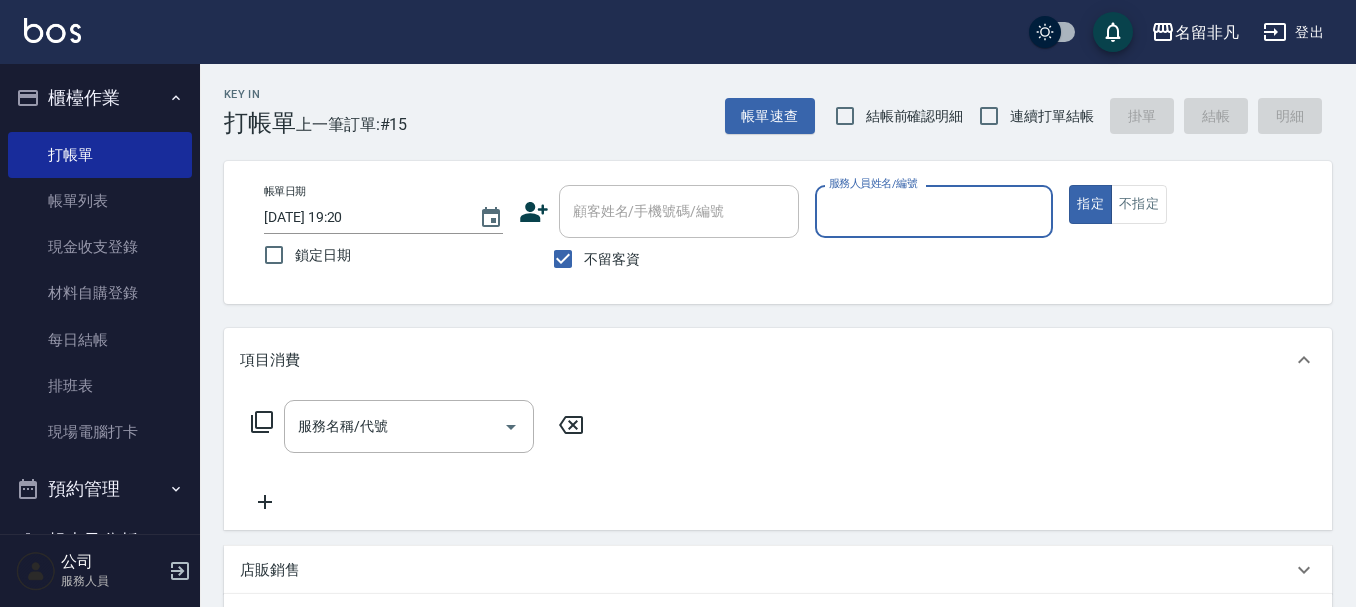 click on "服務人員姓名/編號" at bounding box center [934, 211] 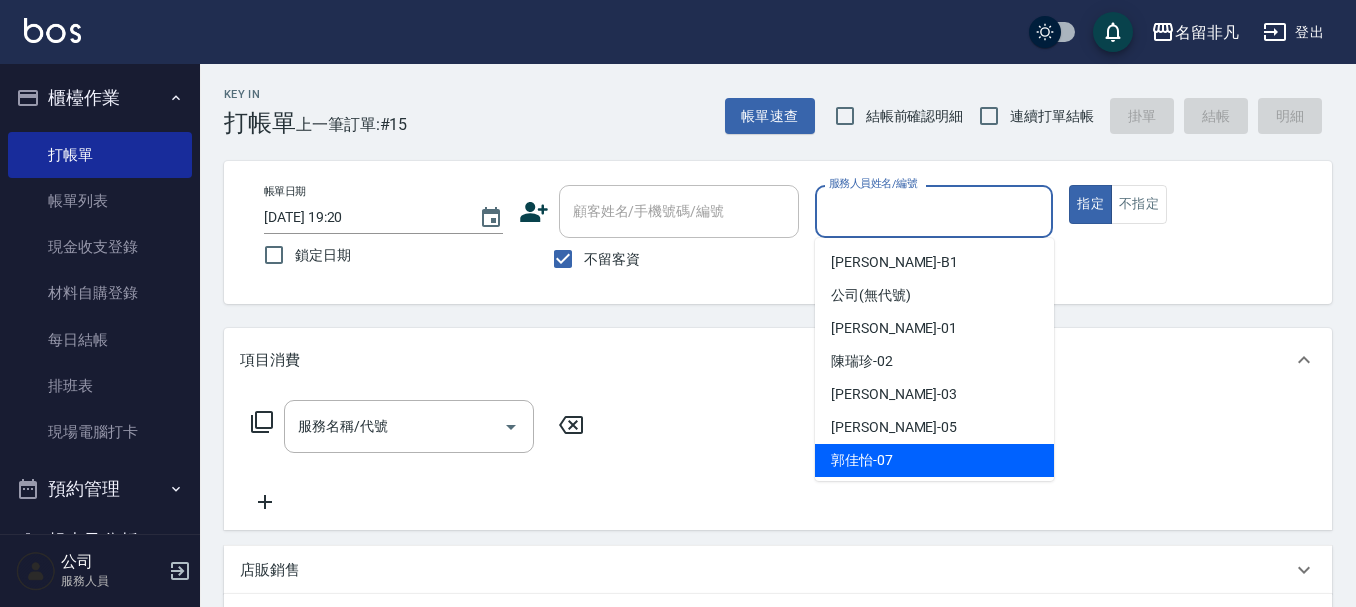 click on "[PERSON_NAME]-07" at bounding box center [862, 460] 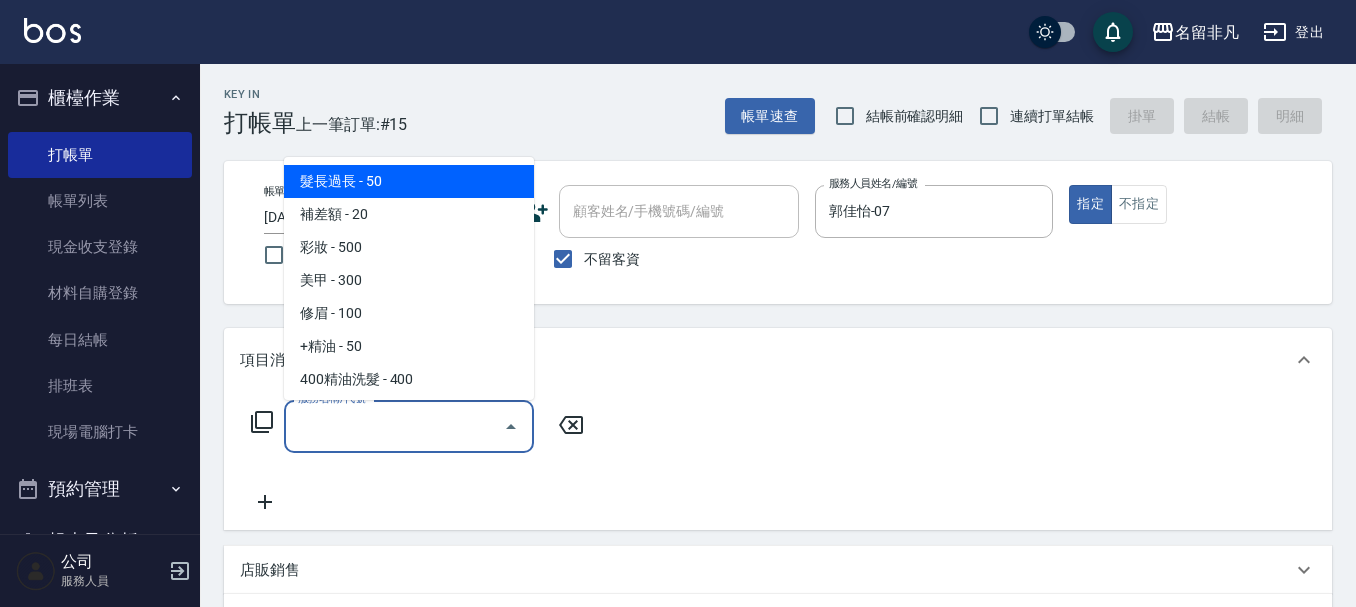 click on "服務名稱/代號" at bounding box center (394, 426) 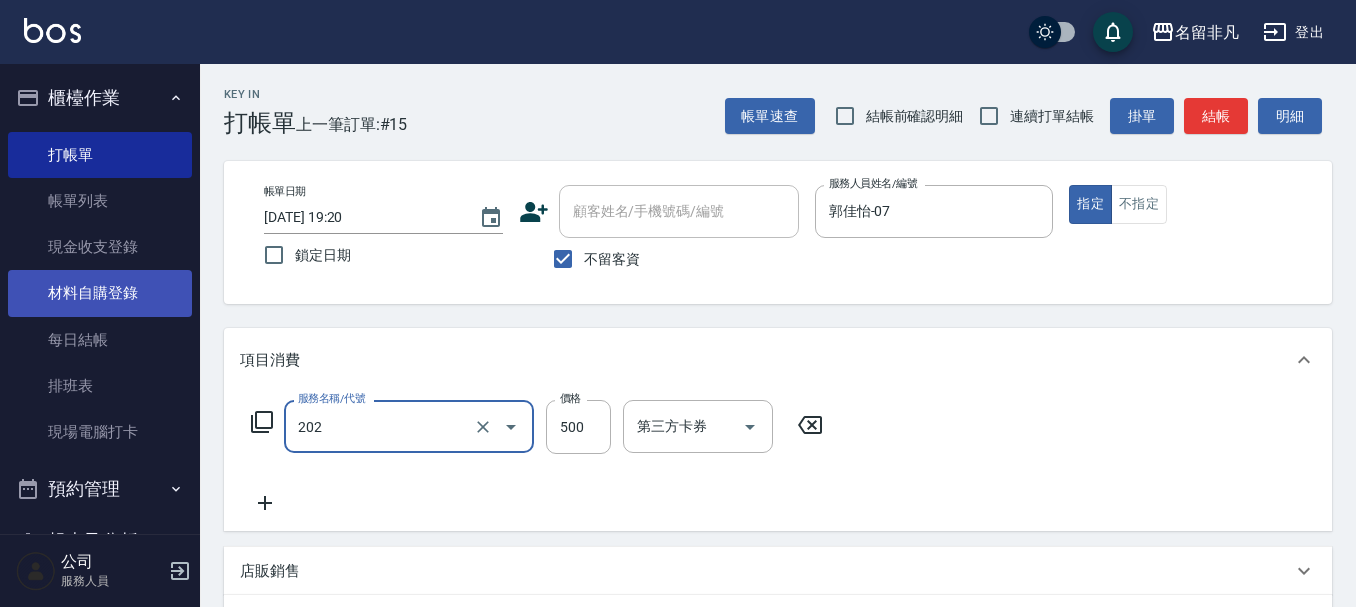 type on "剪髮(202)" 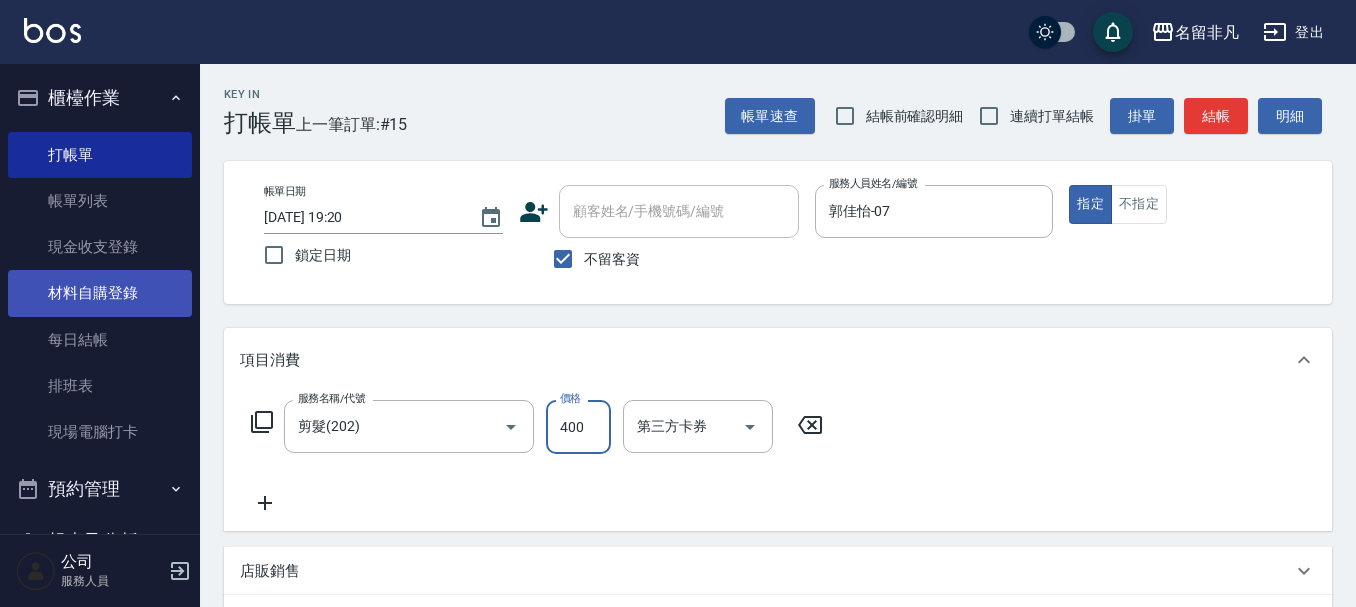 type on "400" 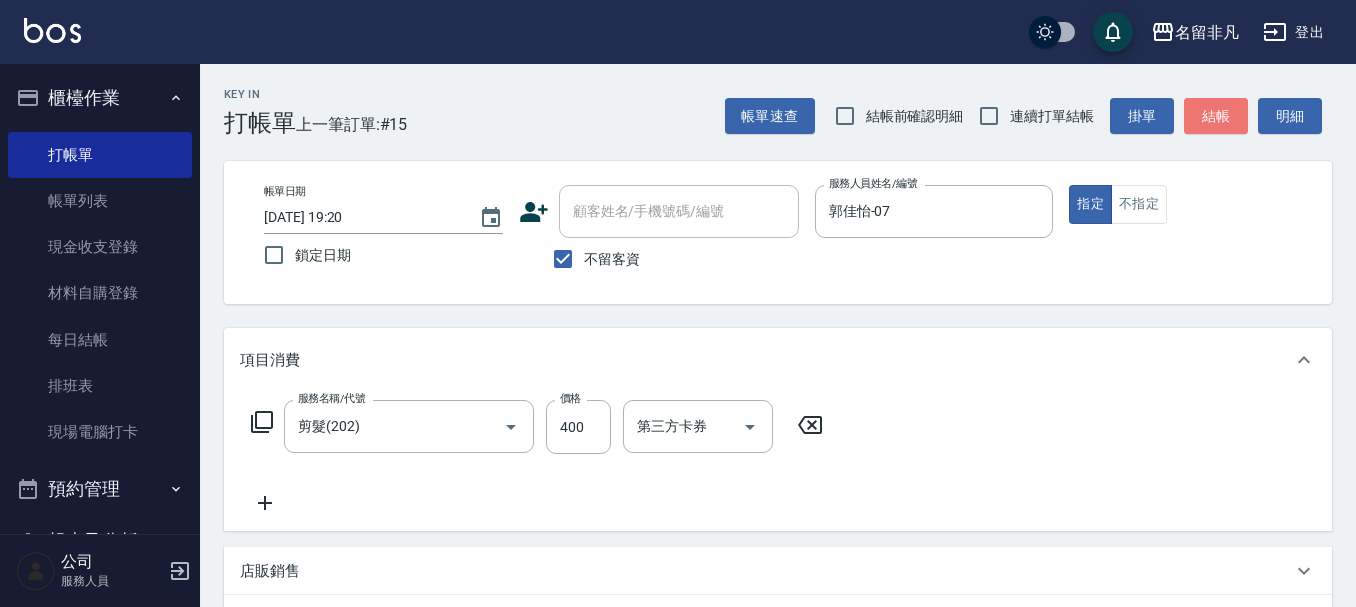 click on "結帳" at bounding box center (1216, 116) 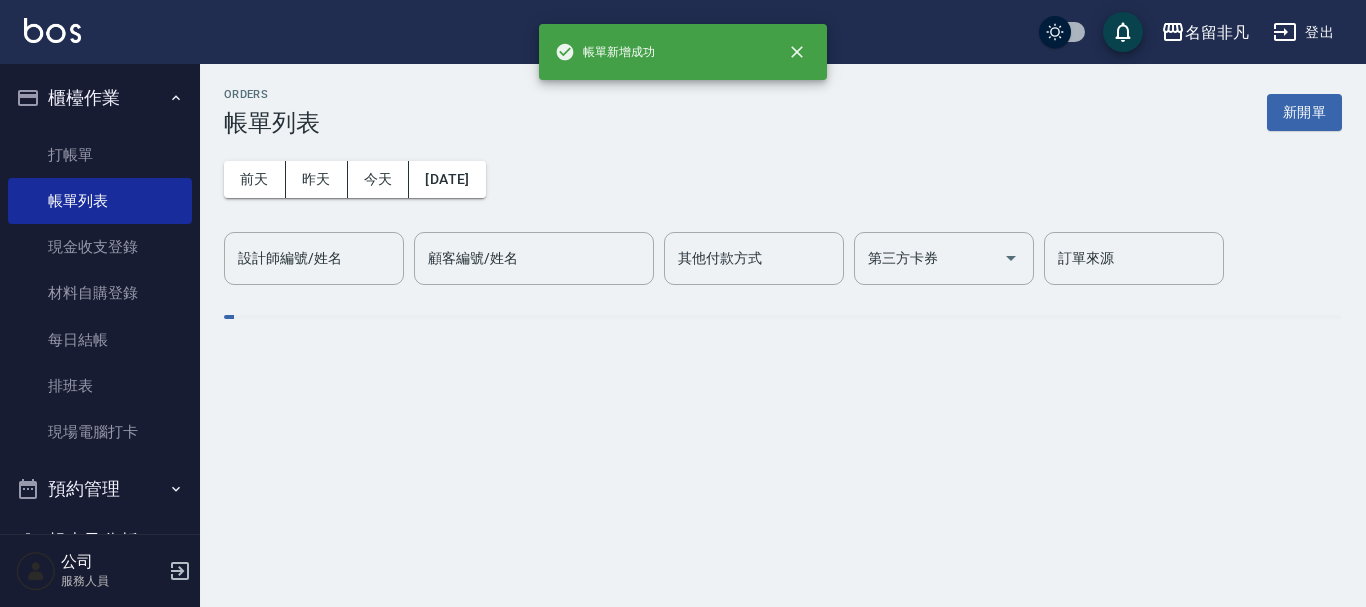 click on "新開單" at bounding box center (1304, 112) 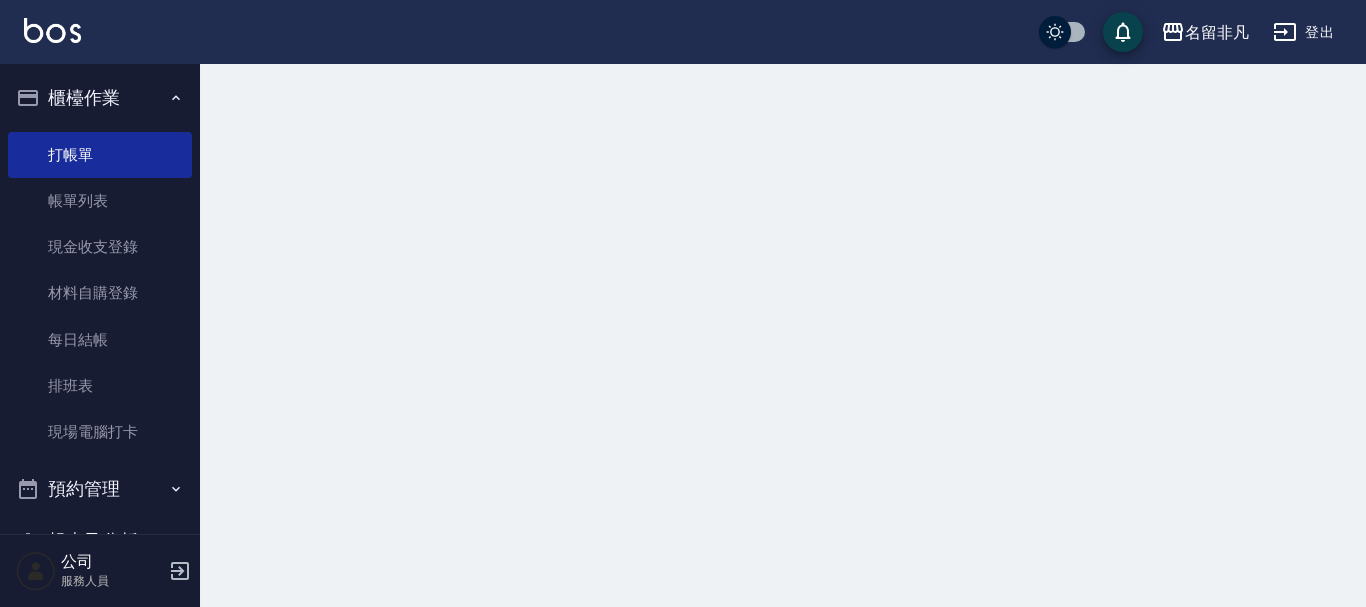 click at bounding box center (683, 303) 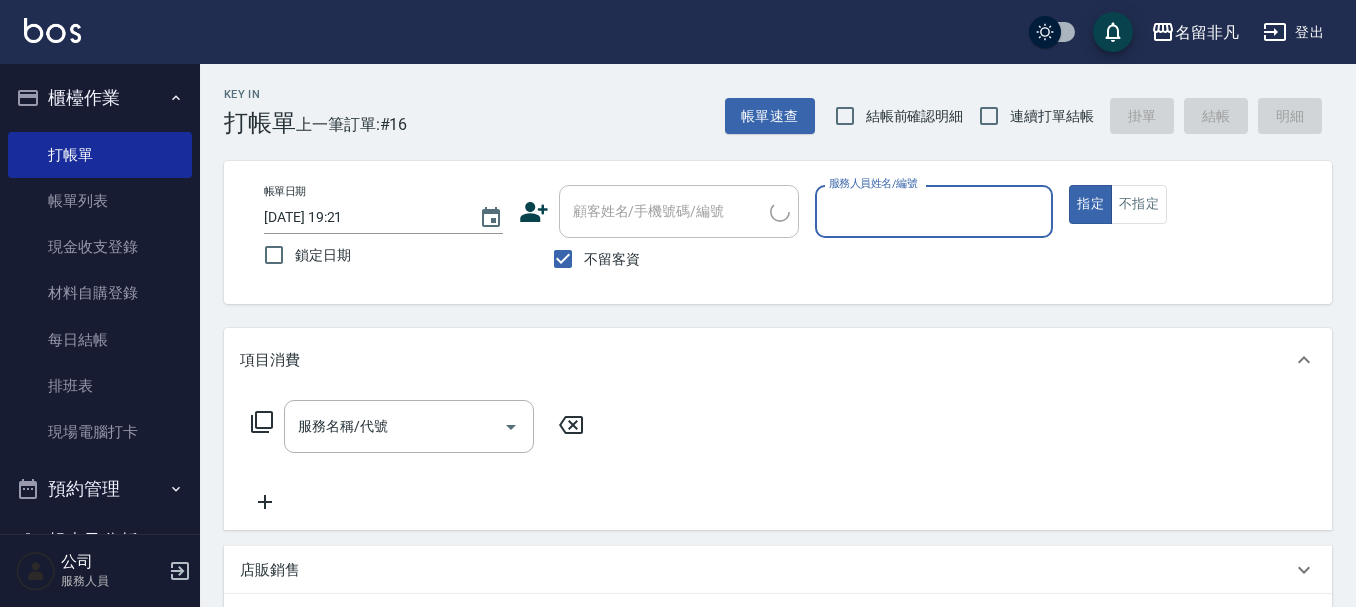 click on "不留客資" at bounding box center [612, 259] 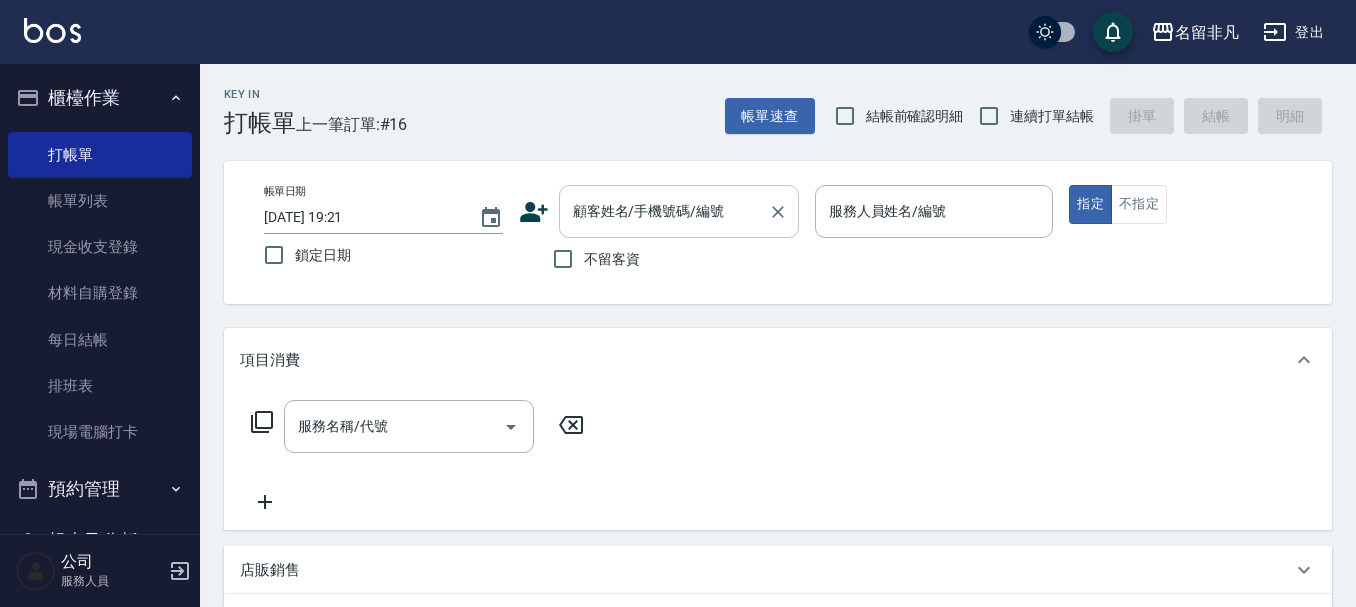 click on "顧客姓名/手機號碼/編號 顧客姓名/手機號碼/編號" at bounding box center (679, 211) 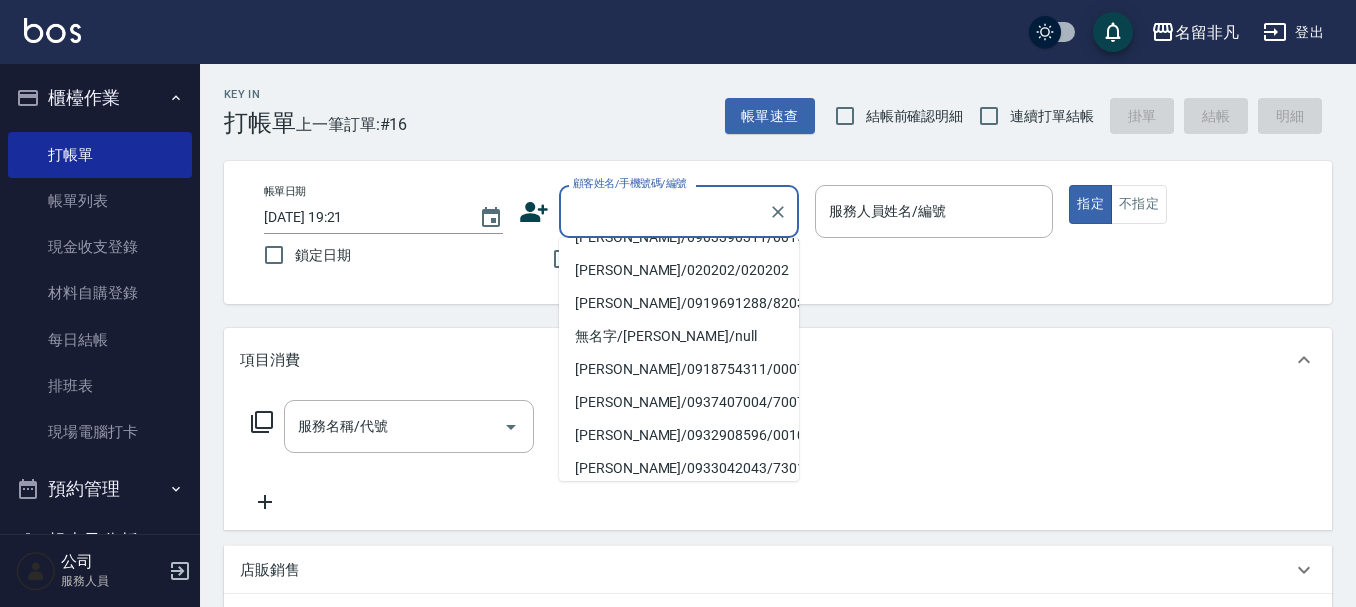 scroll, scrollTop: 400, scrollLeft: 0, axis: vertical 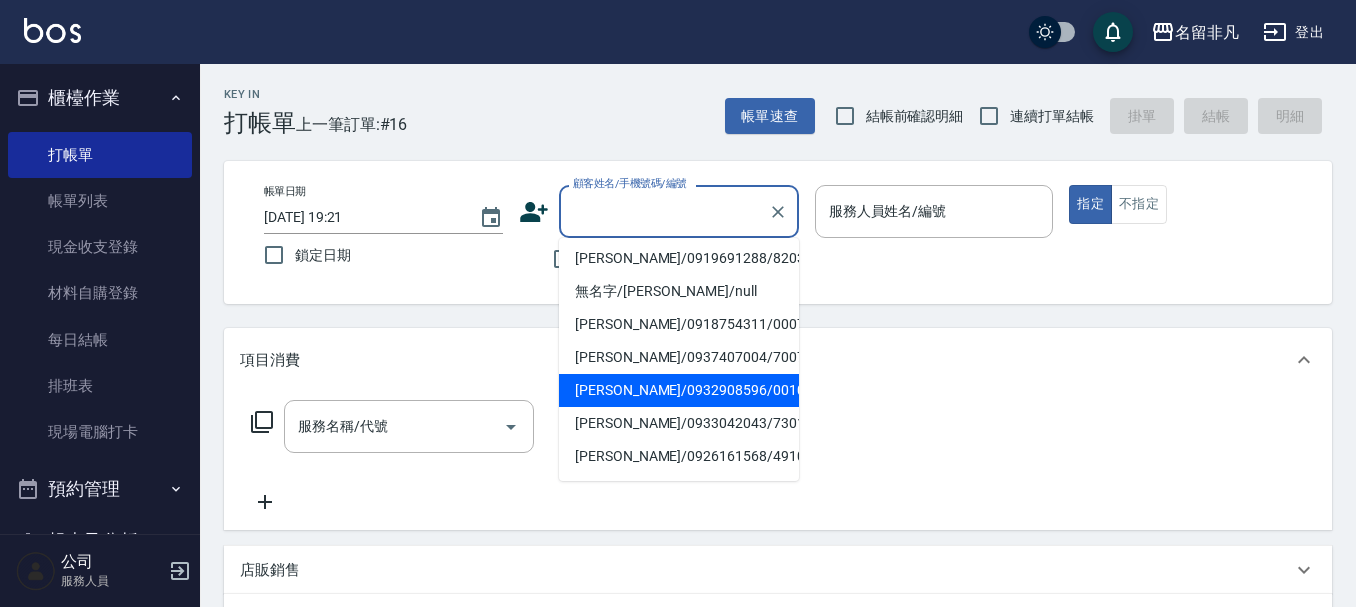 click on "[PERSON_NAME]/0932908596/0010270" at bounding box center (679, 390) 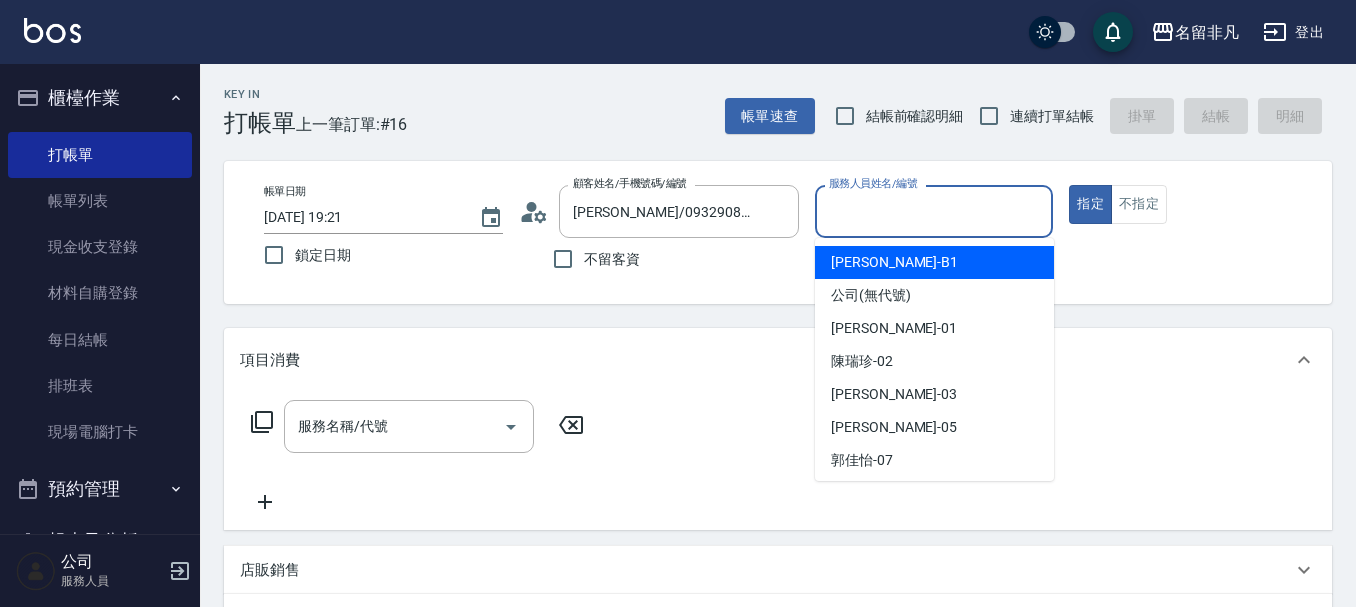 click on "服務人員姓名/編號" at bounding box center (934, 211) 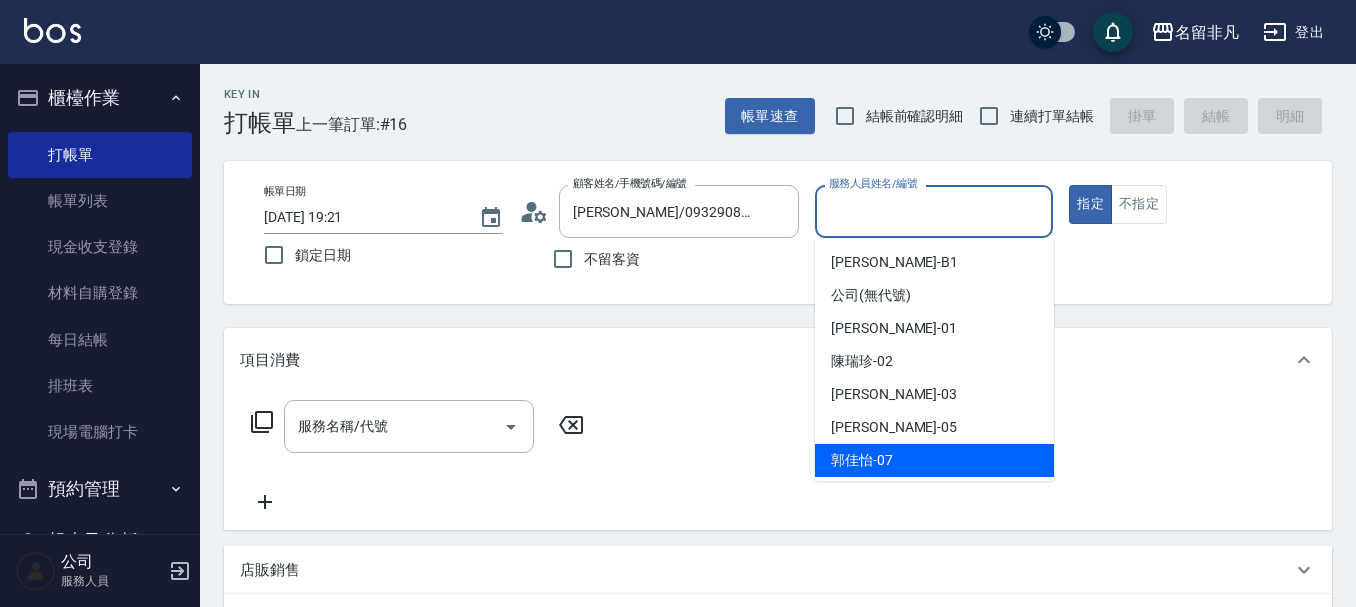 click on "[PERSON_NAME]-07" at bounding box center [862, 460] 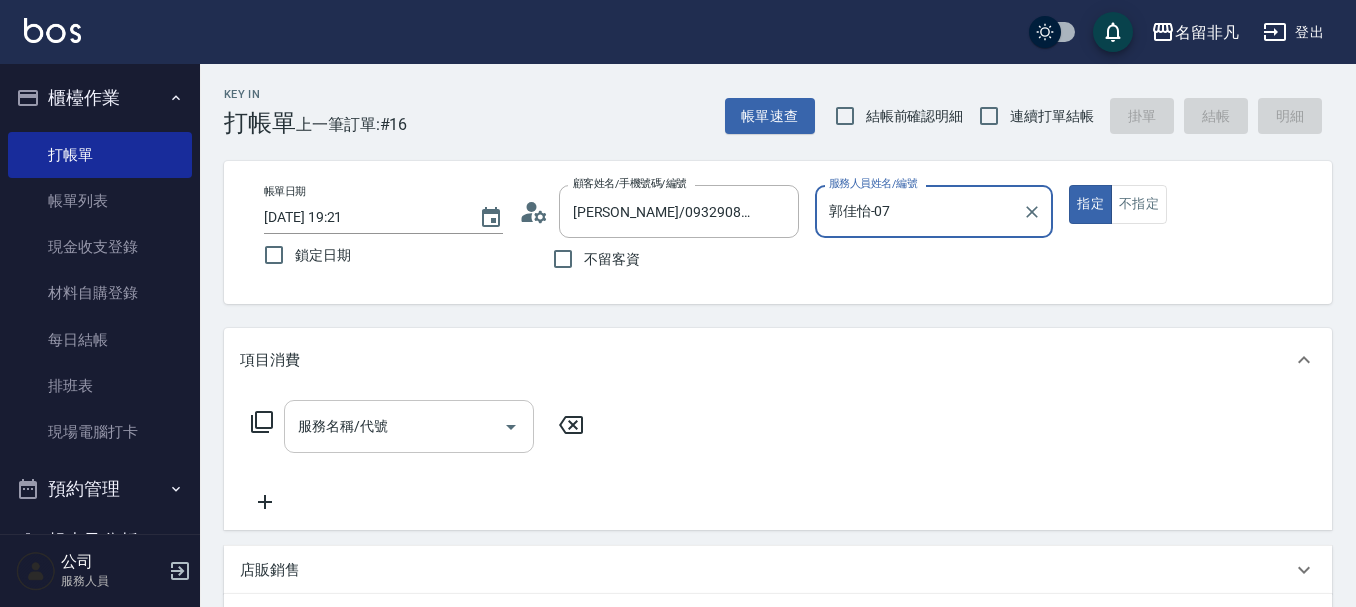 click on "服務名稱/代號" at bounding box center (394, 426) 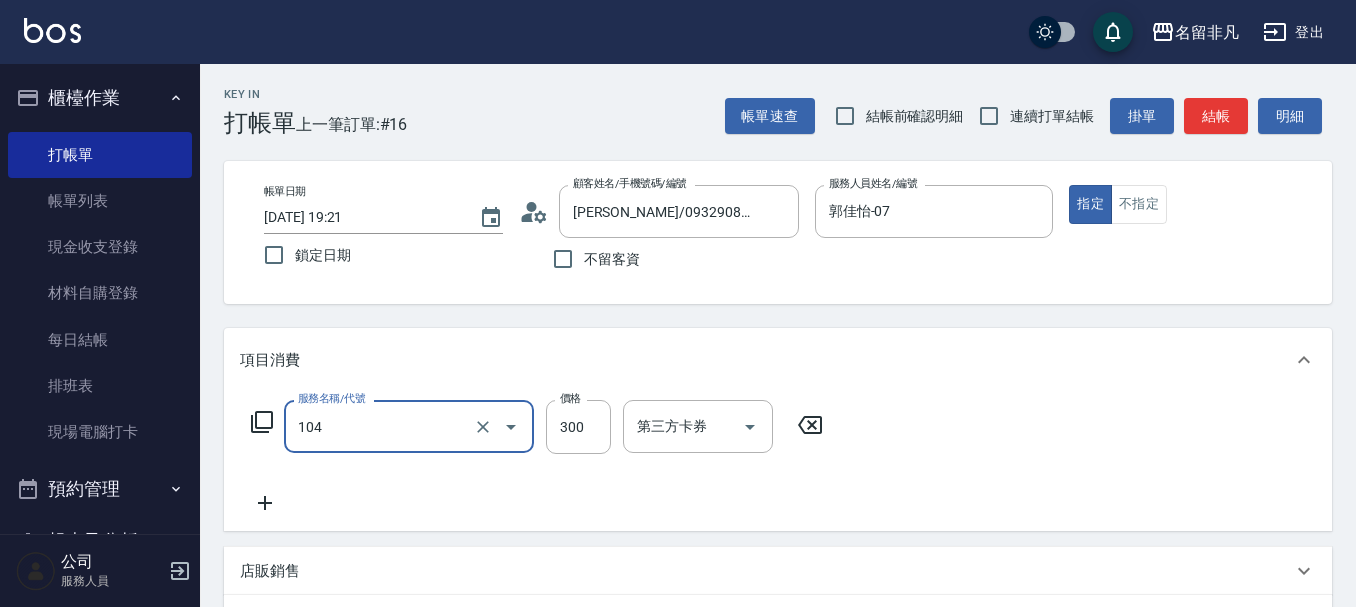type on "洗髮(104)" 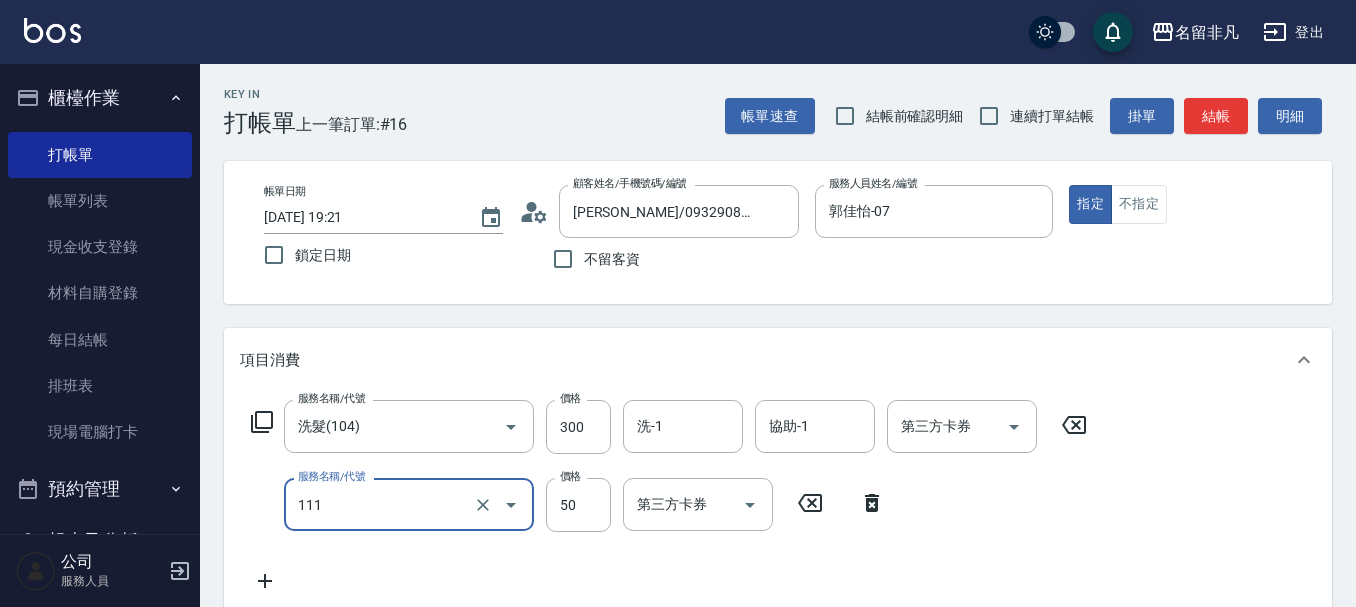 type on "上捲(111)" 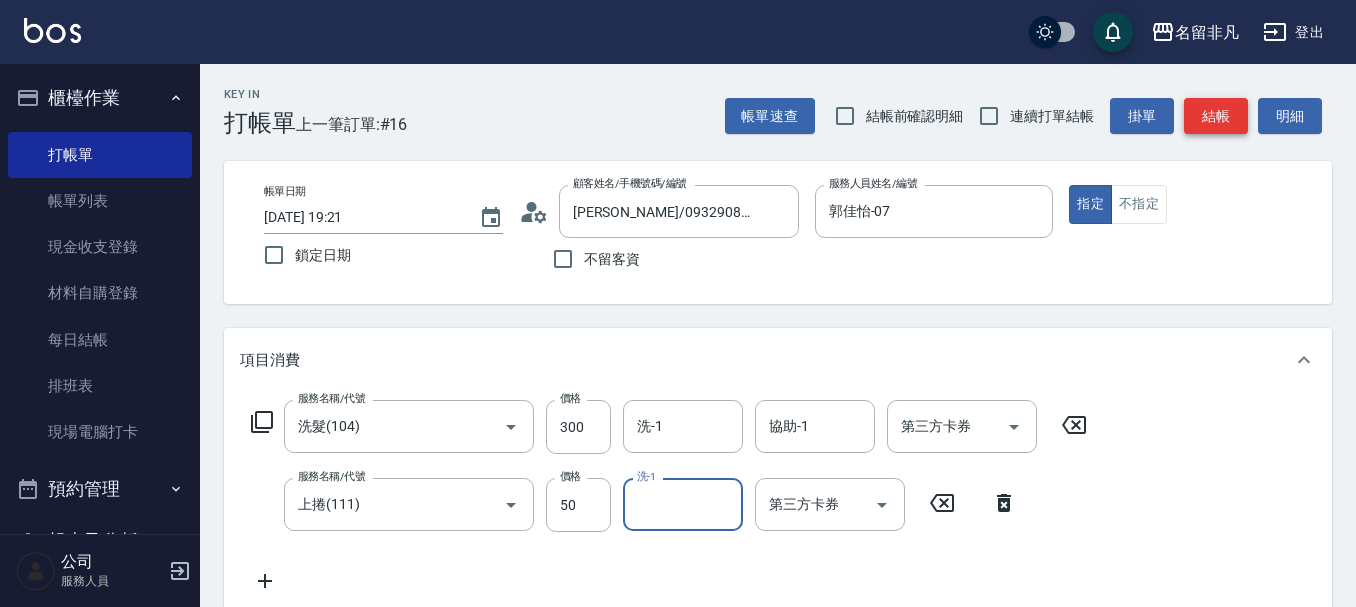 click on "結帳" at bounding box center (1216, 116) 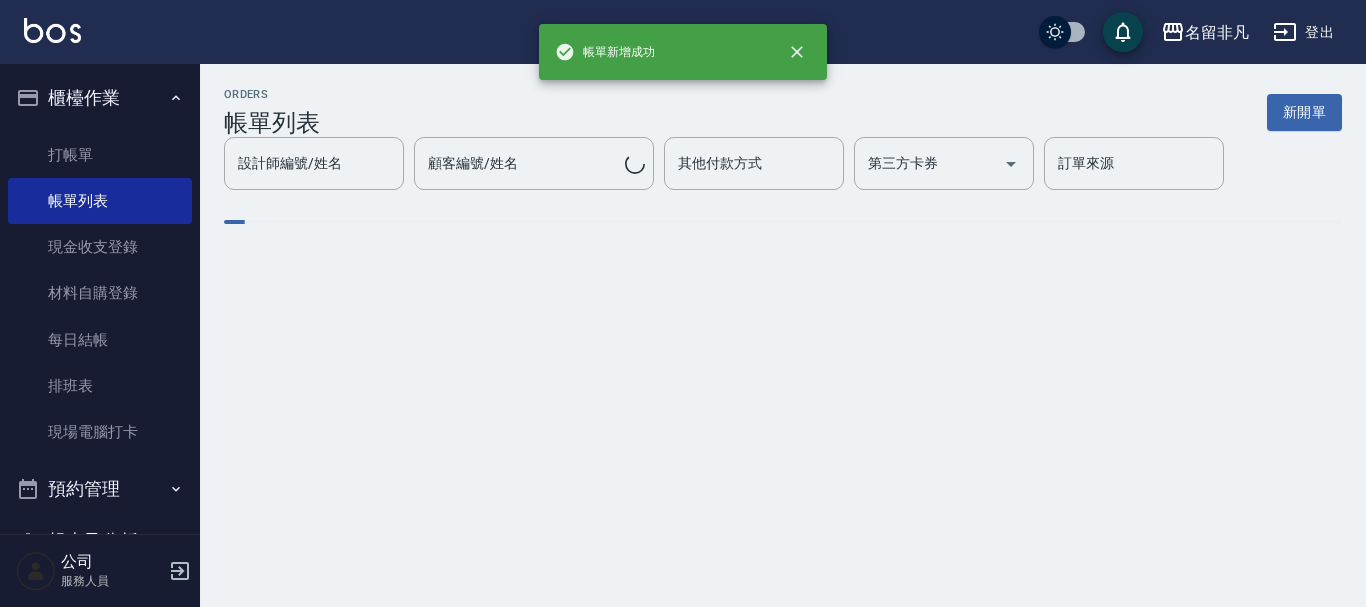 click on "新開單" at bounding box center (1304, 112) 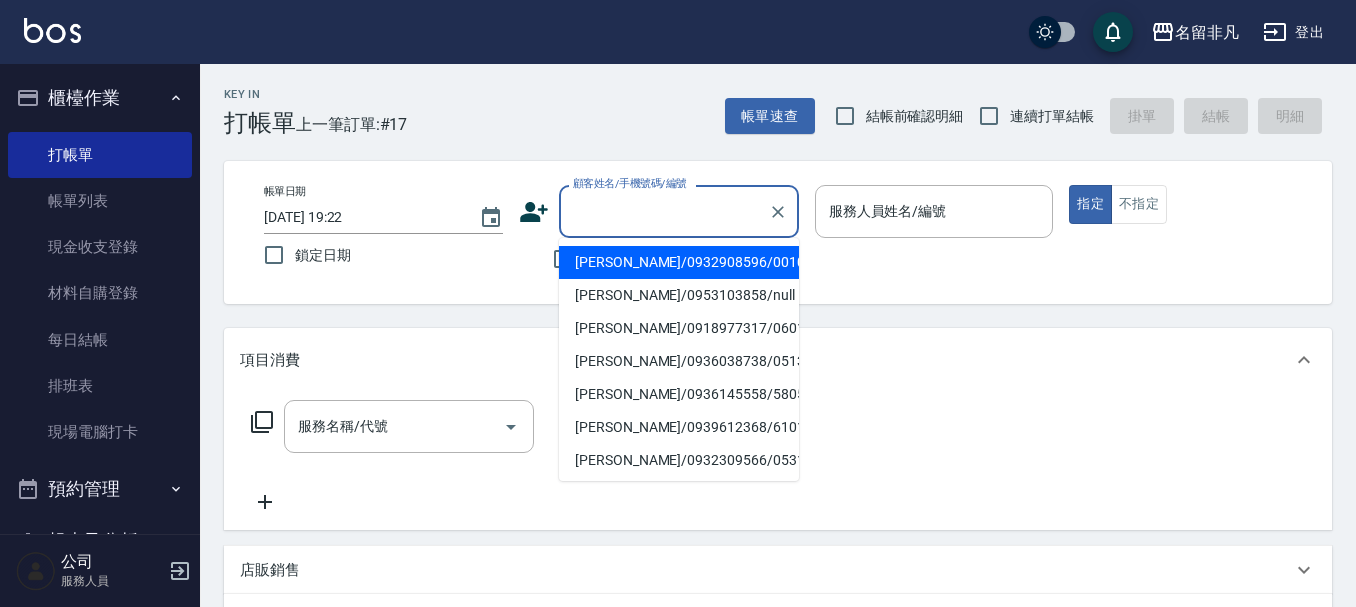 click on "顧客姓名/手機號碼/編號" at bounding box center [664, 211] 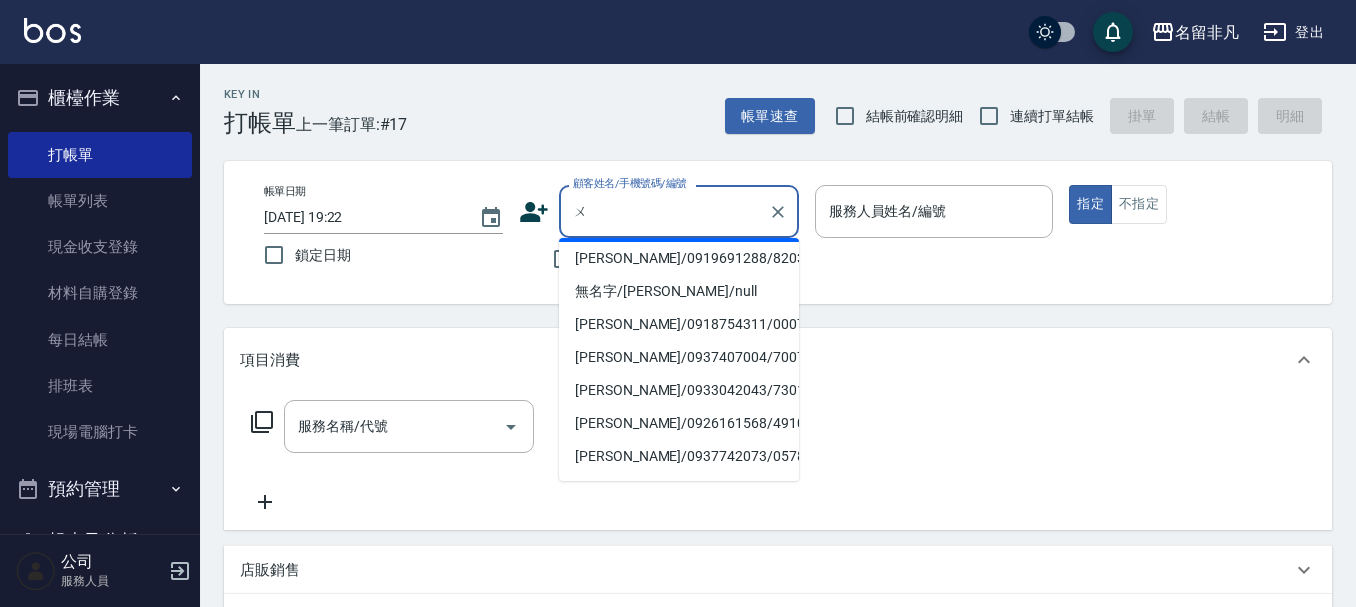 scroll, scrollTop: 0, scrollLeft: 0, axis: both 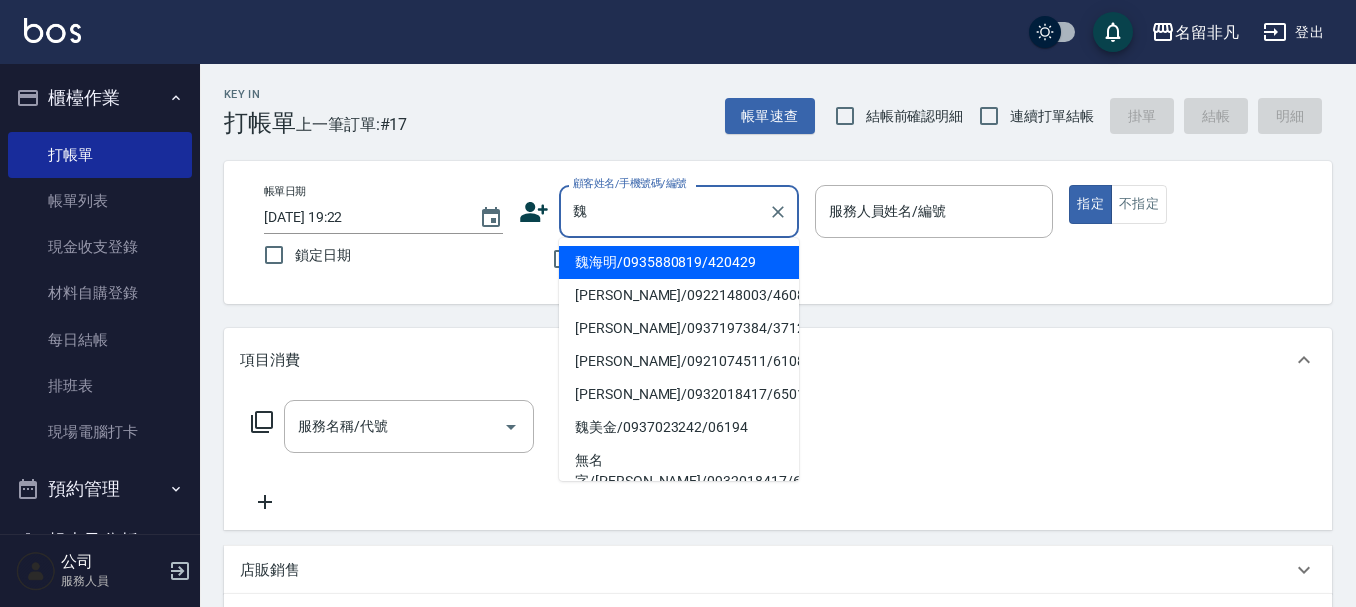 click on "魏海明/0935880819/420429" at bounding box center (679, 262) 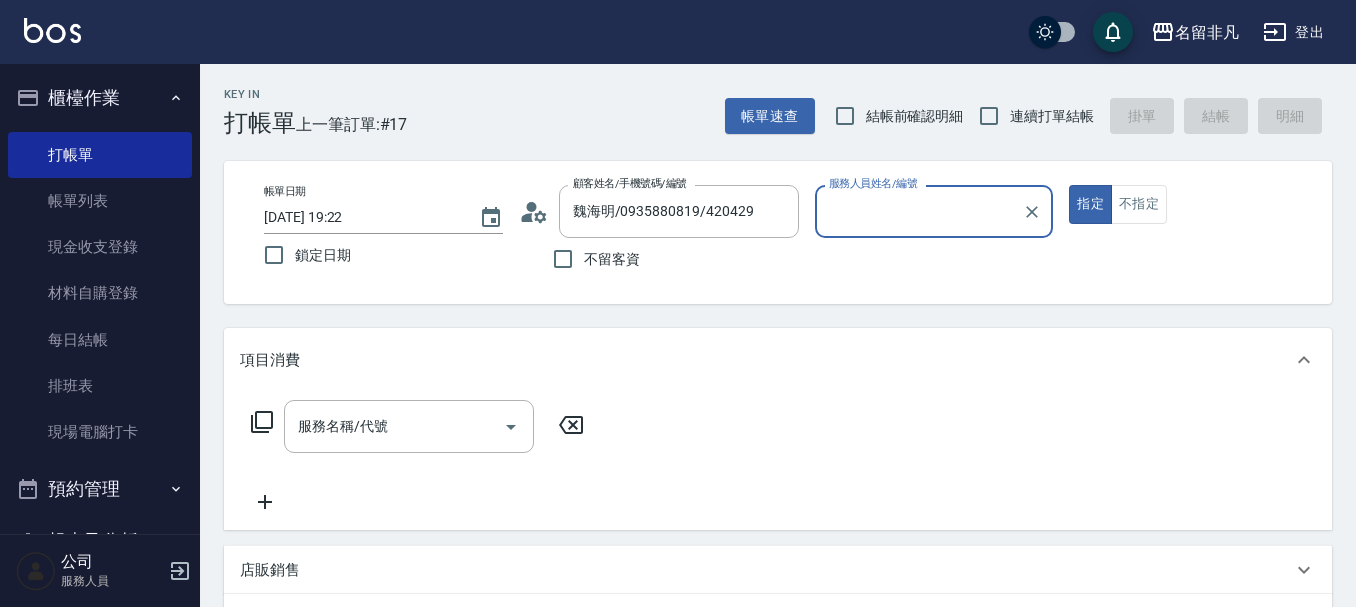 type on "郭佳怡-07" 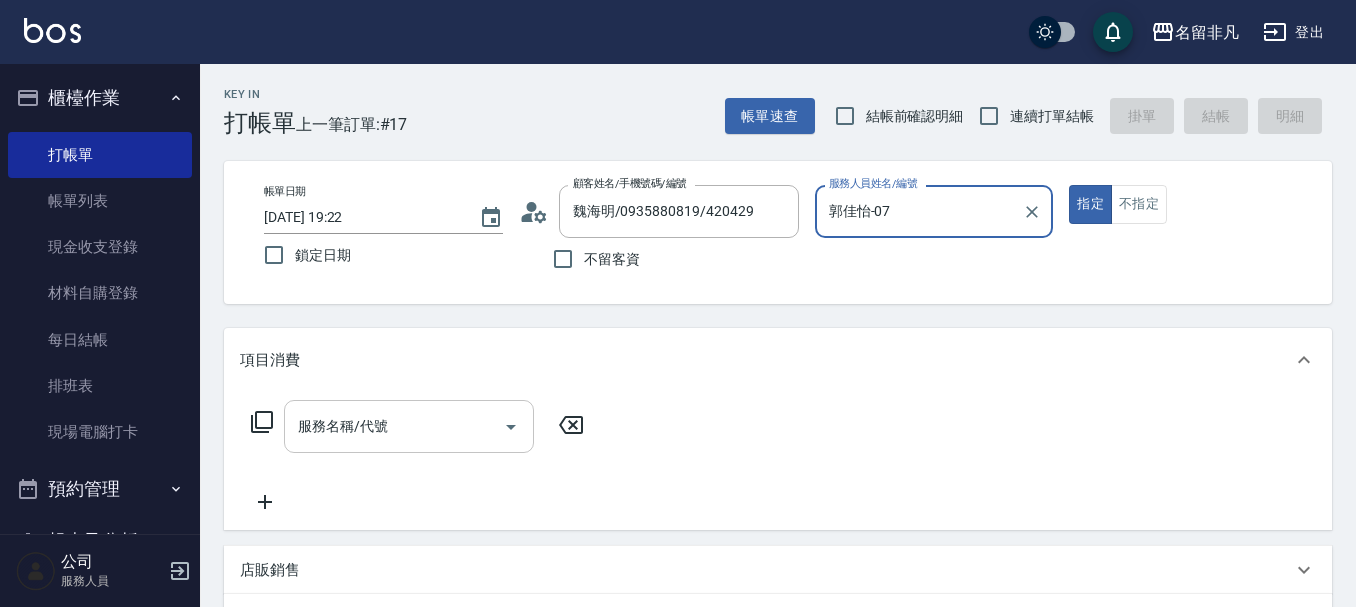 click on "服務名稱/代號" at bounding box center [394, 426] 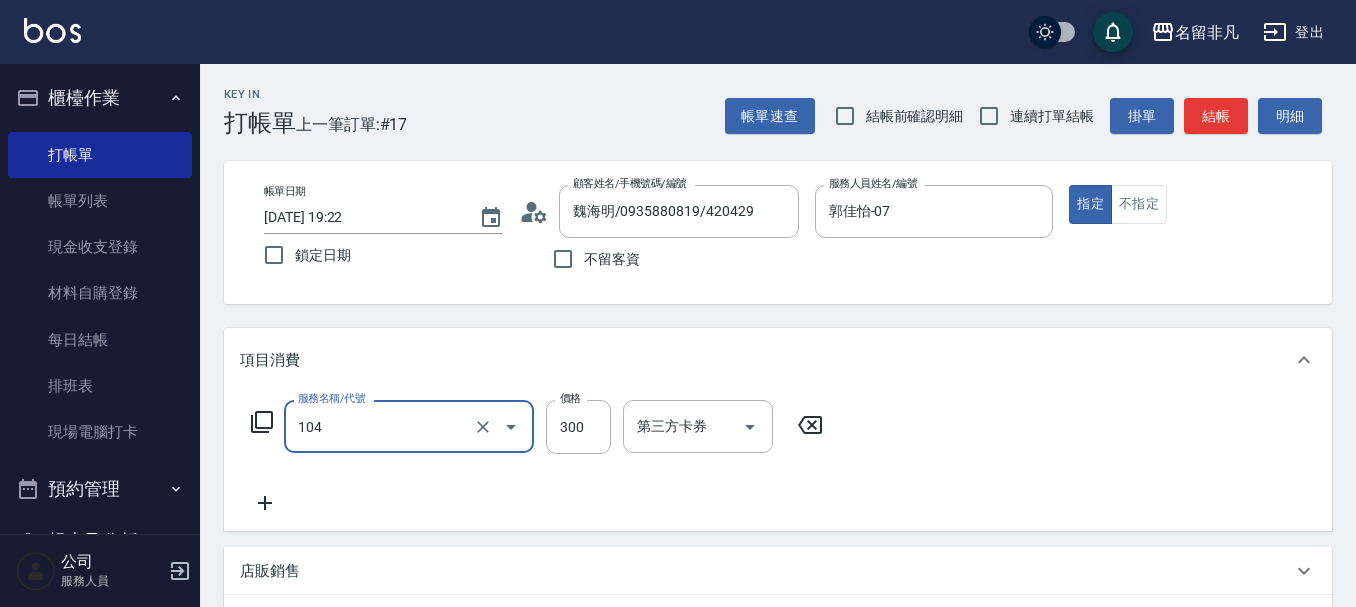 type on "洗髮(104)" 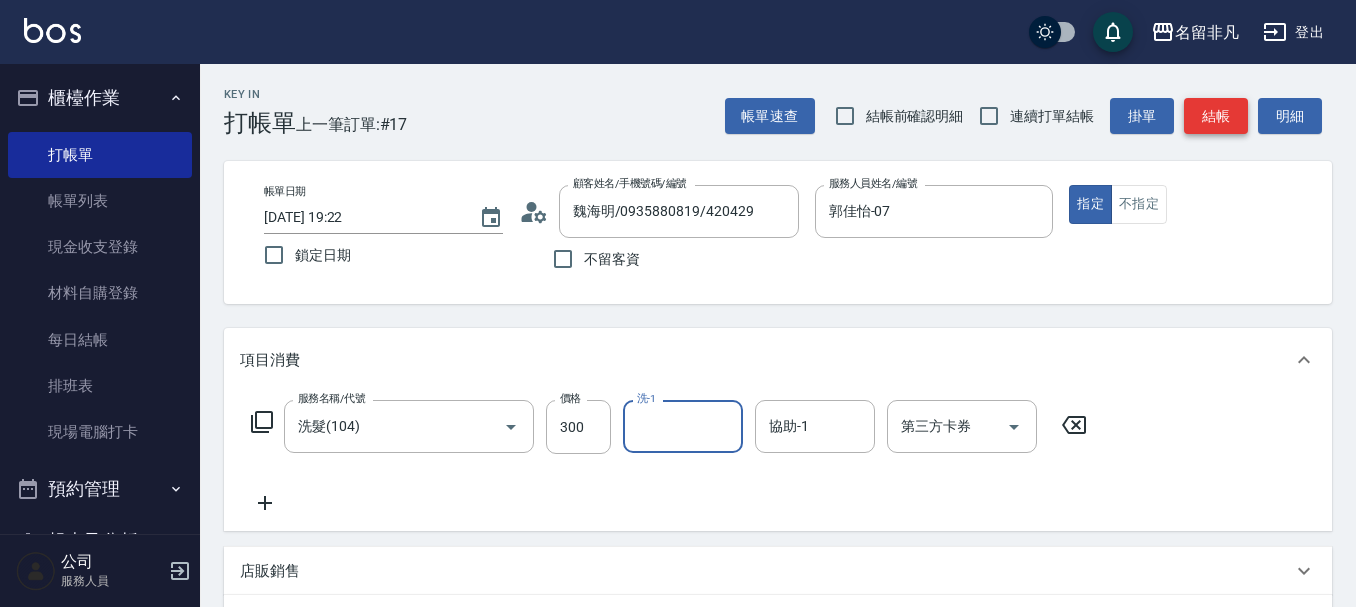 click on "結帳" at bounding box center [1216, 116] 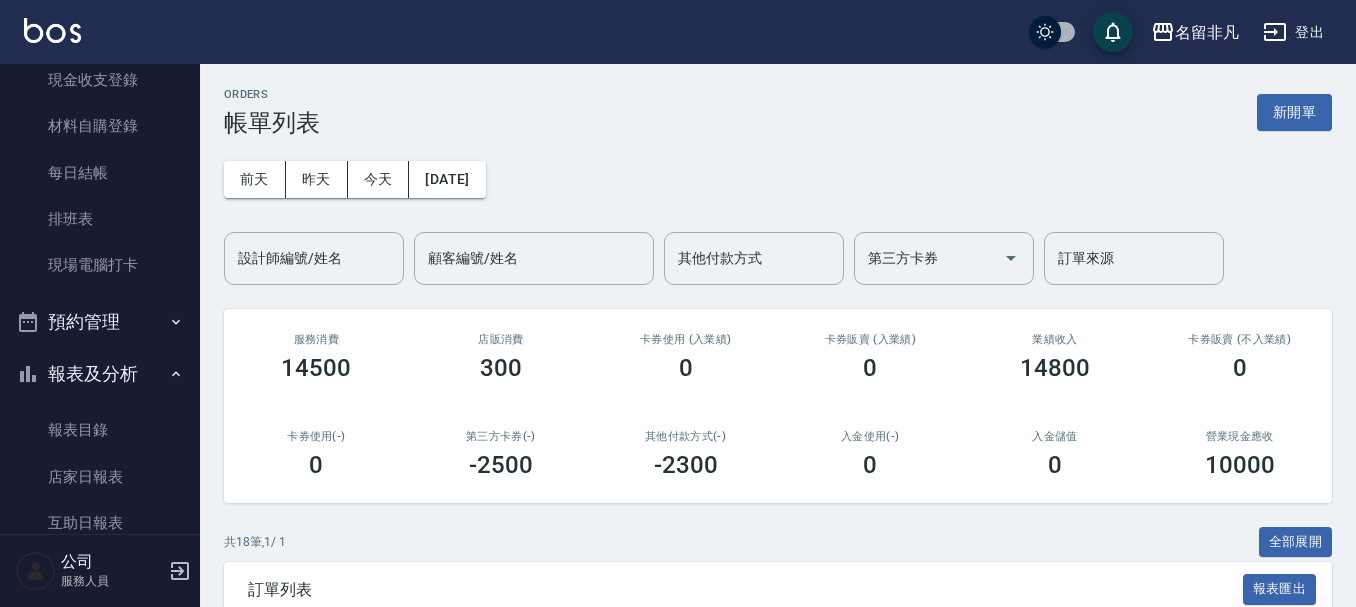 scroll, scrollTop: 300, scrollLeft: 0, axis: vertical 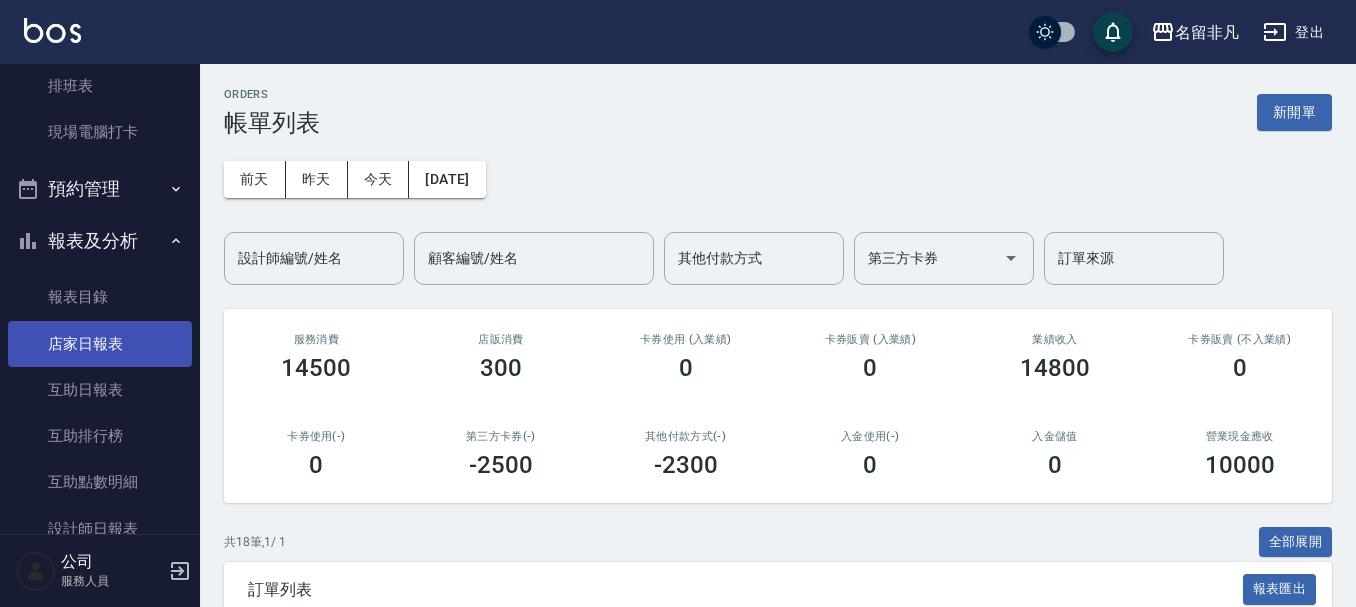 click on "店家日報表" at bounding box center (100, 344) 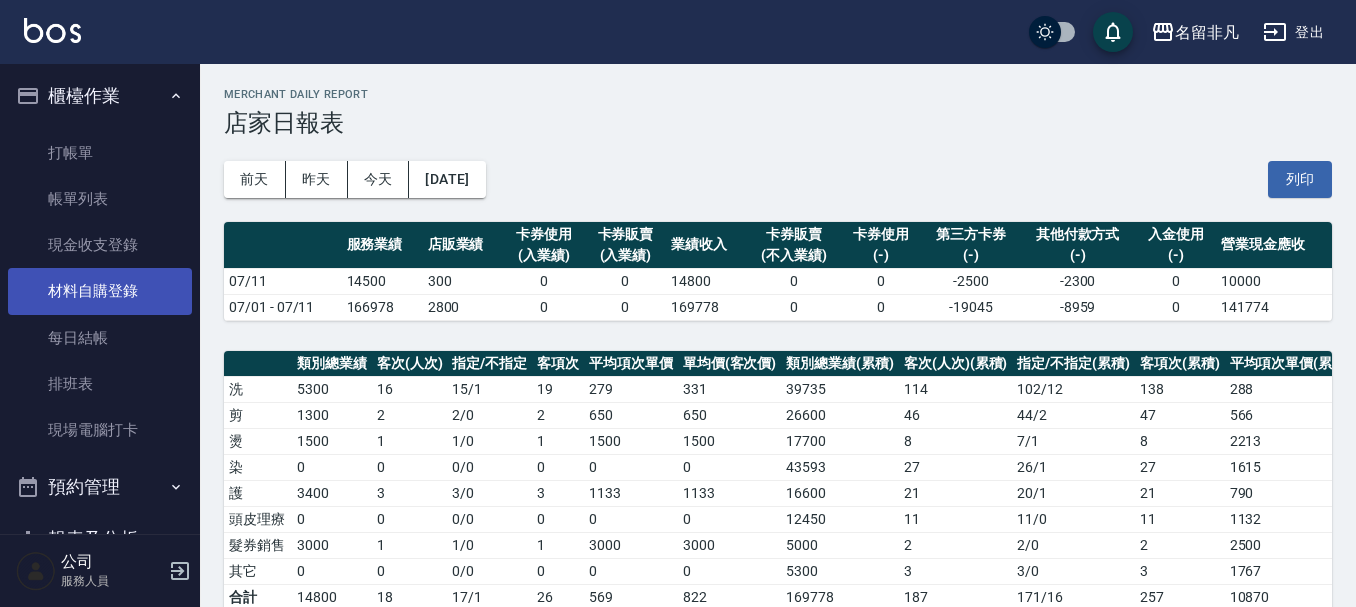 scroll, scrollTop: 0, scrollLeft: 0, axis: both 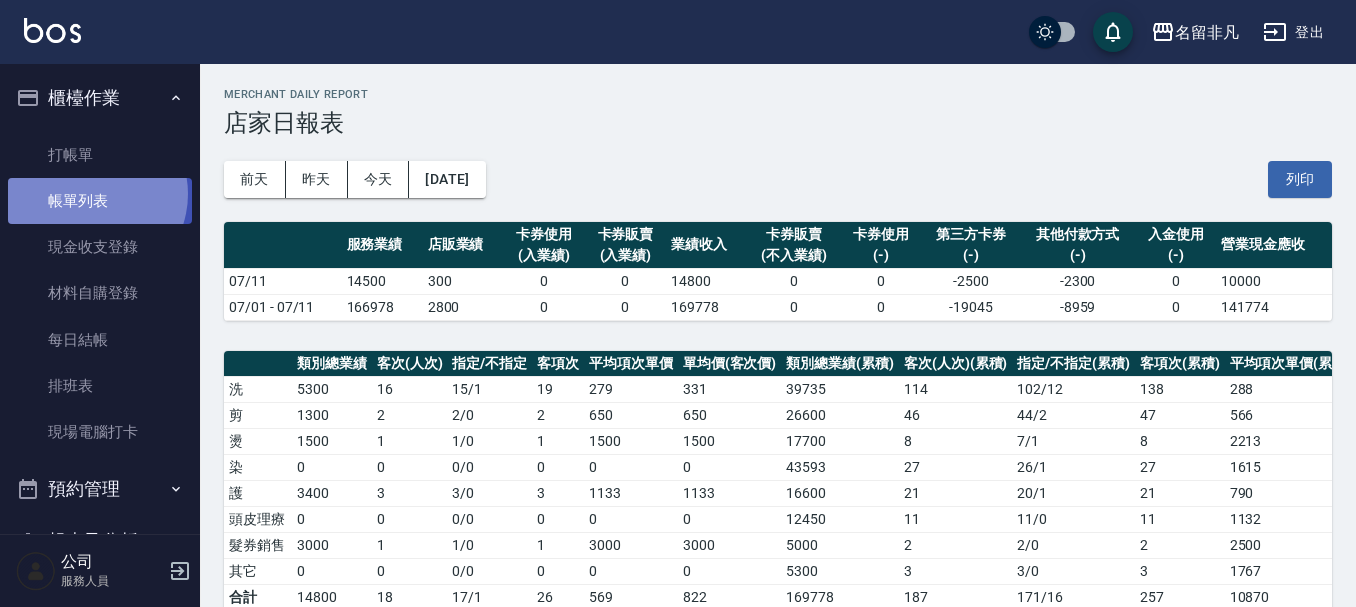 click on "帳單列表" at bounding box center [100, 201] 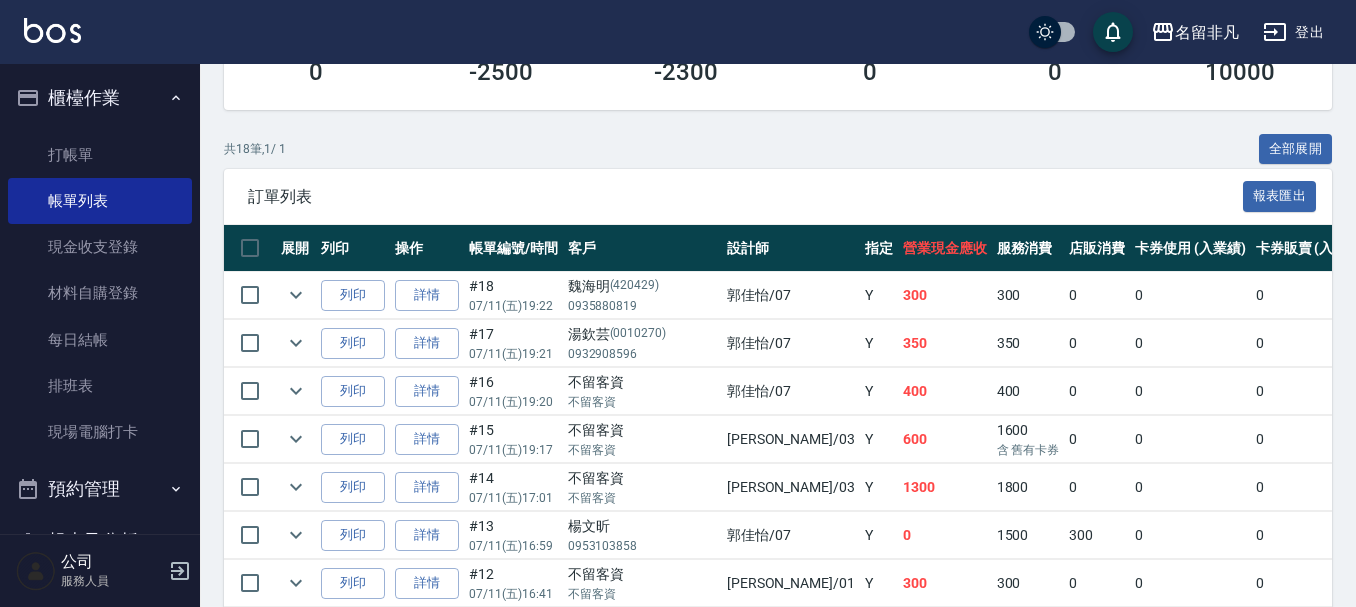 scroll, scrollTop: 400, scrollLeft: 0, axis: vertical 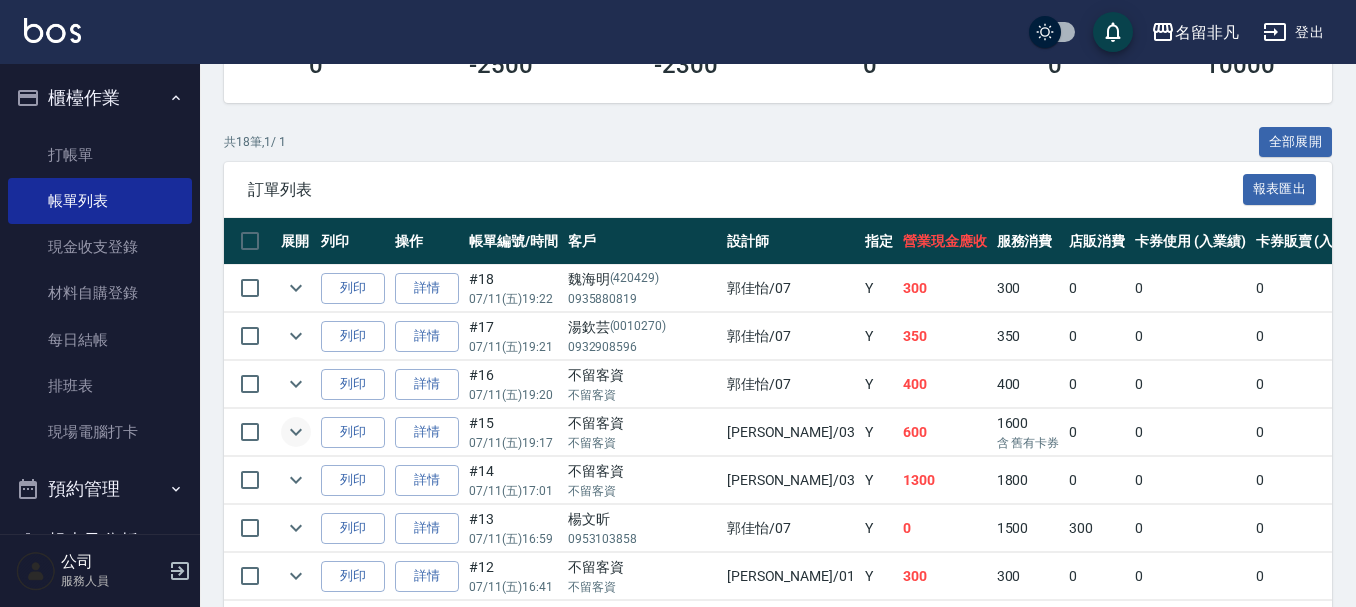 click 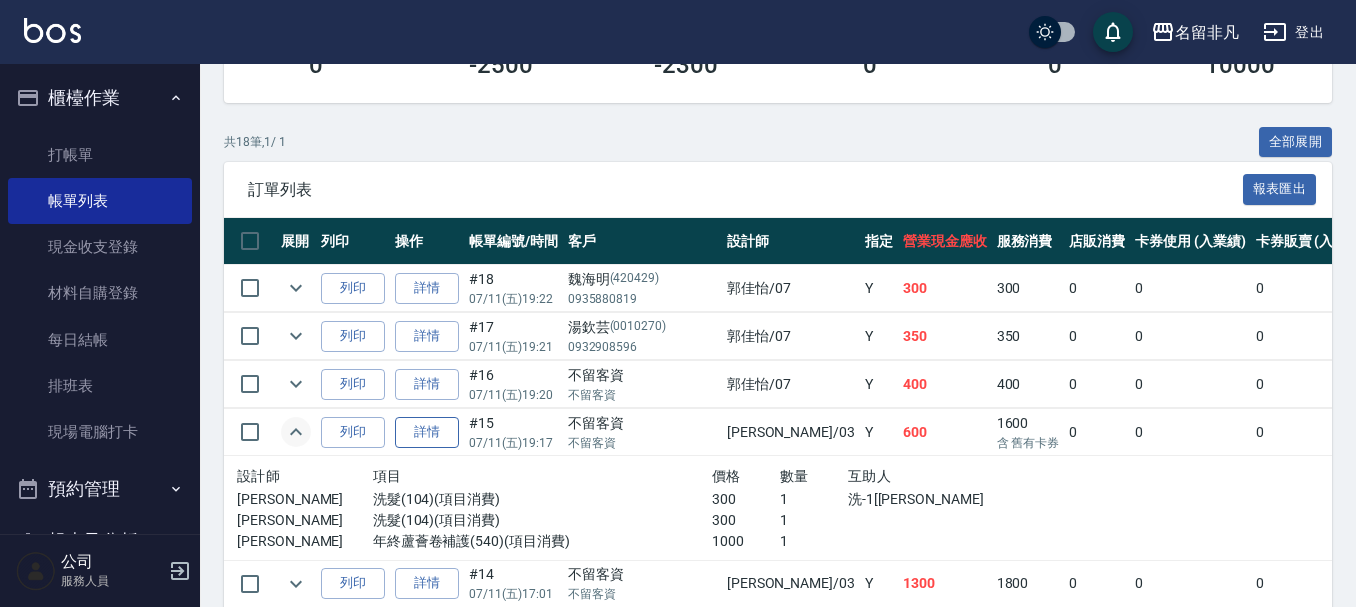 click on "詳情" at bounding box center [427, 432] 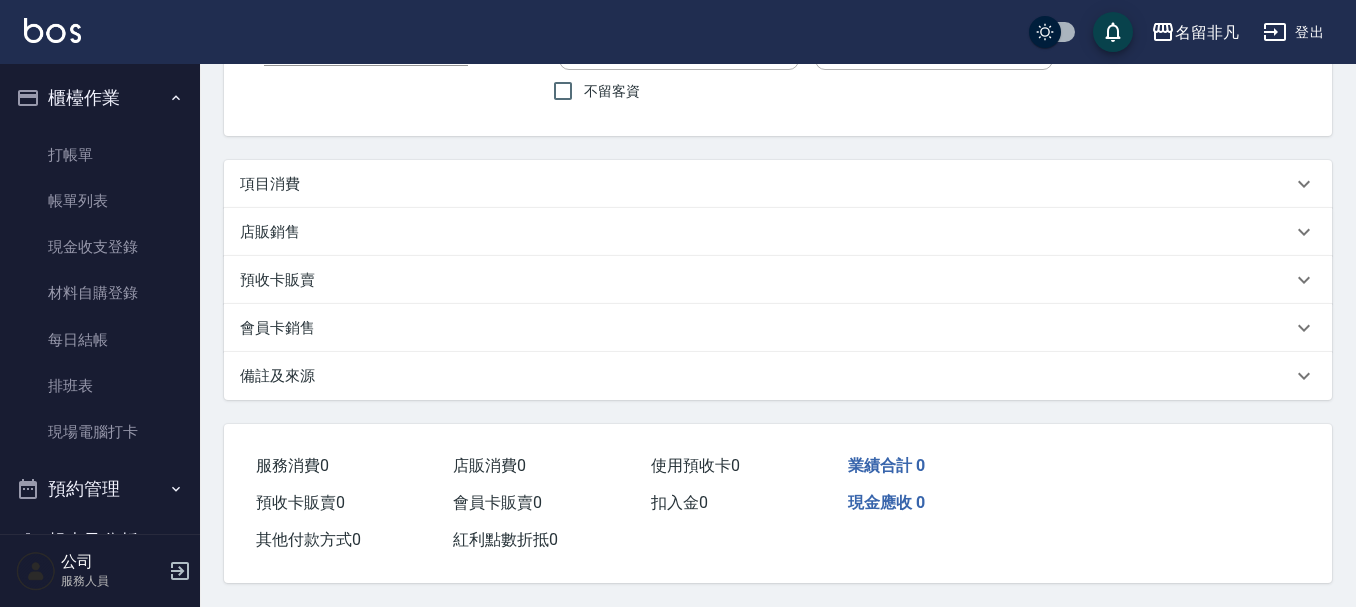 scroll, scrollTop: 0, scrollLeft: 0, axis: both 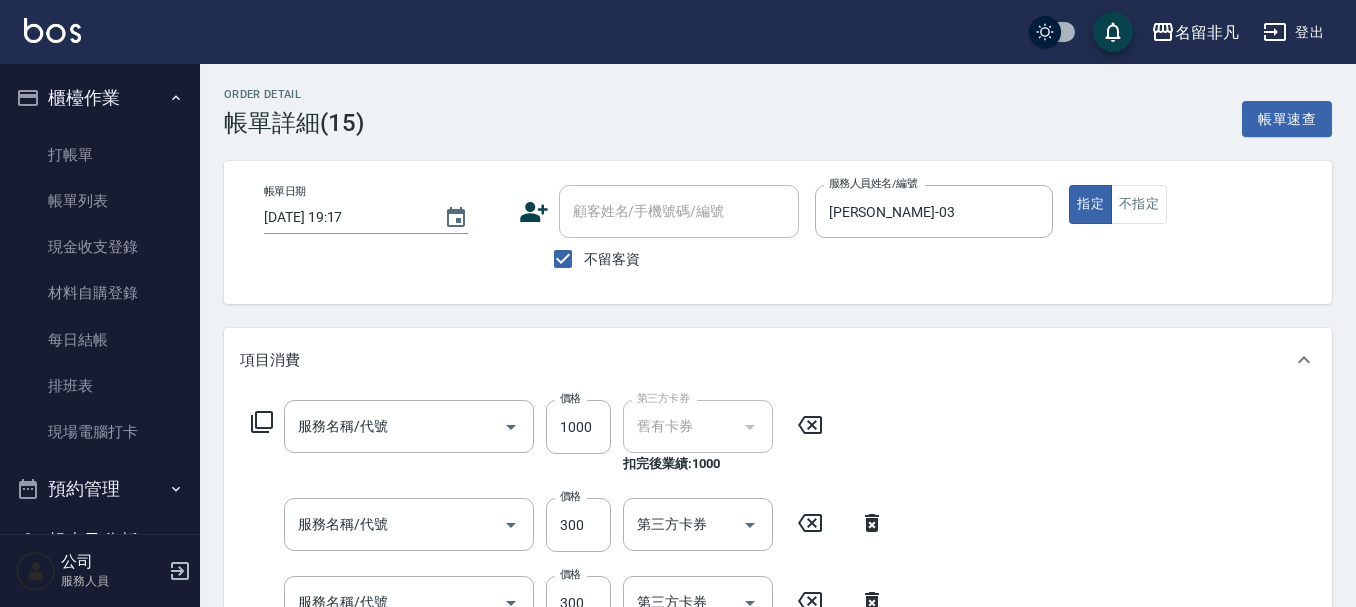 type on "[DATE] 19:17" 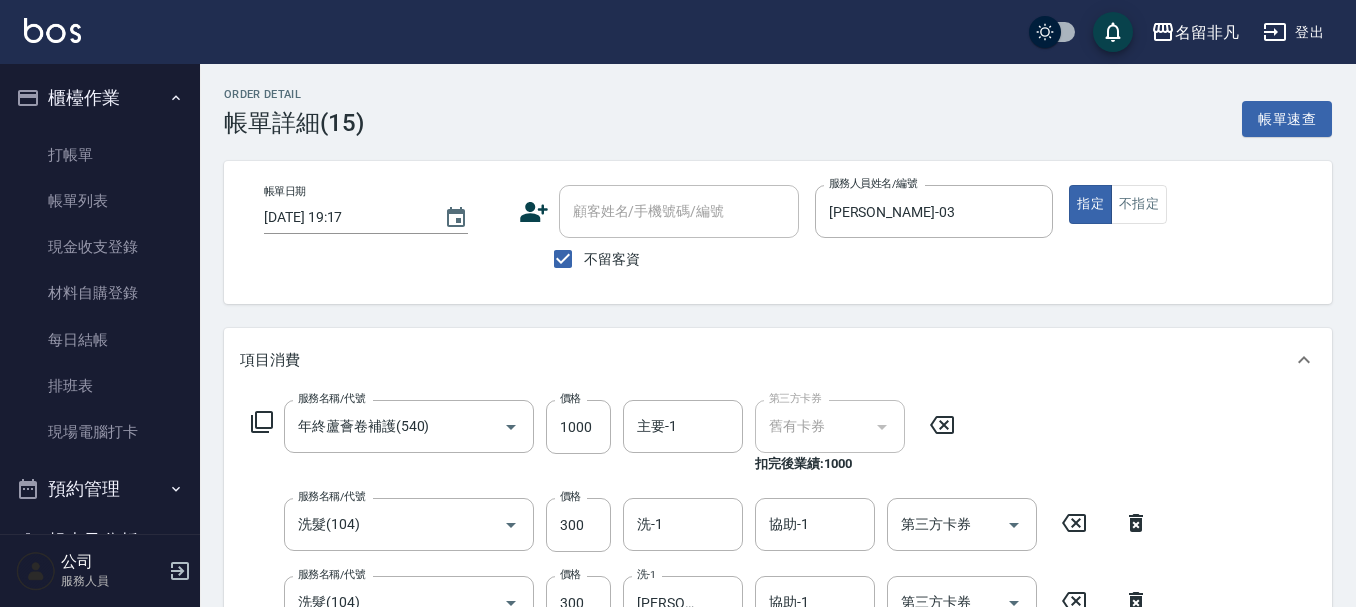 type on "年終蘆薈卷補護(540)" 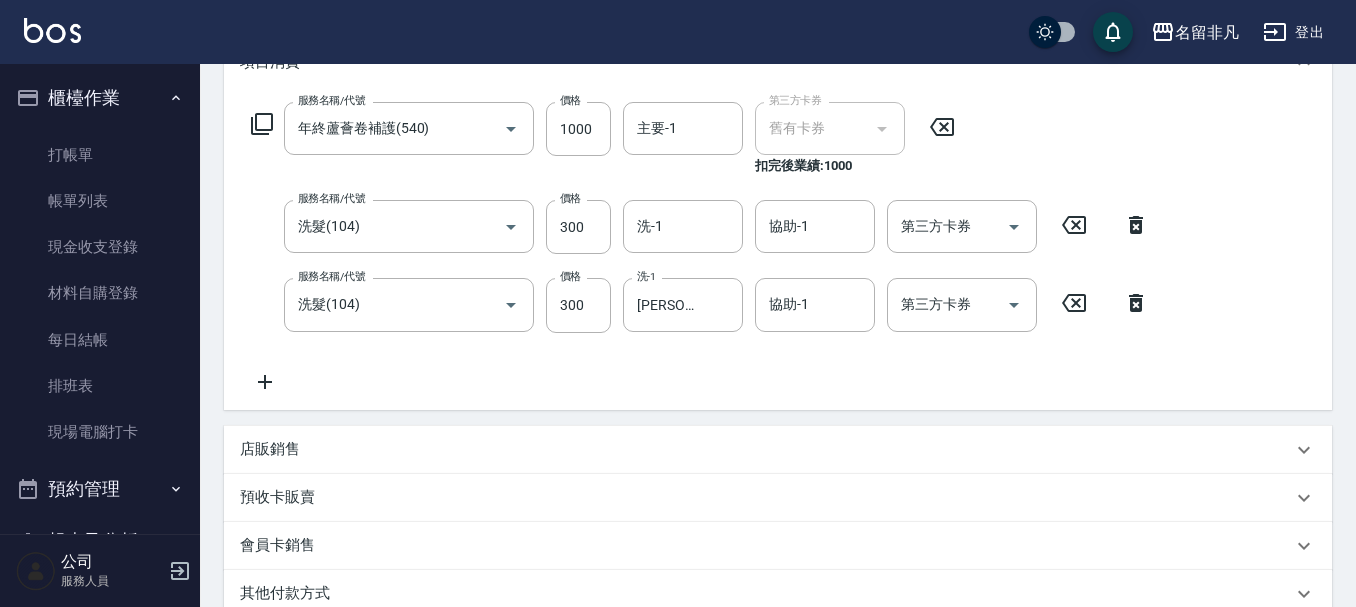scroll, scrollTop: 300, scrollLeft: 0, axis: vertical 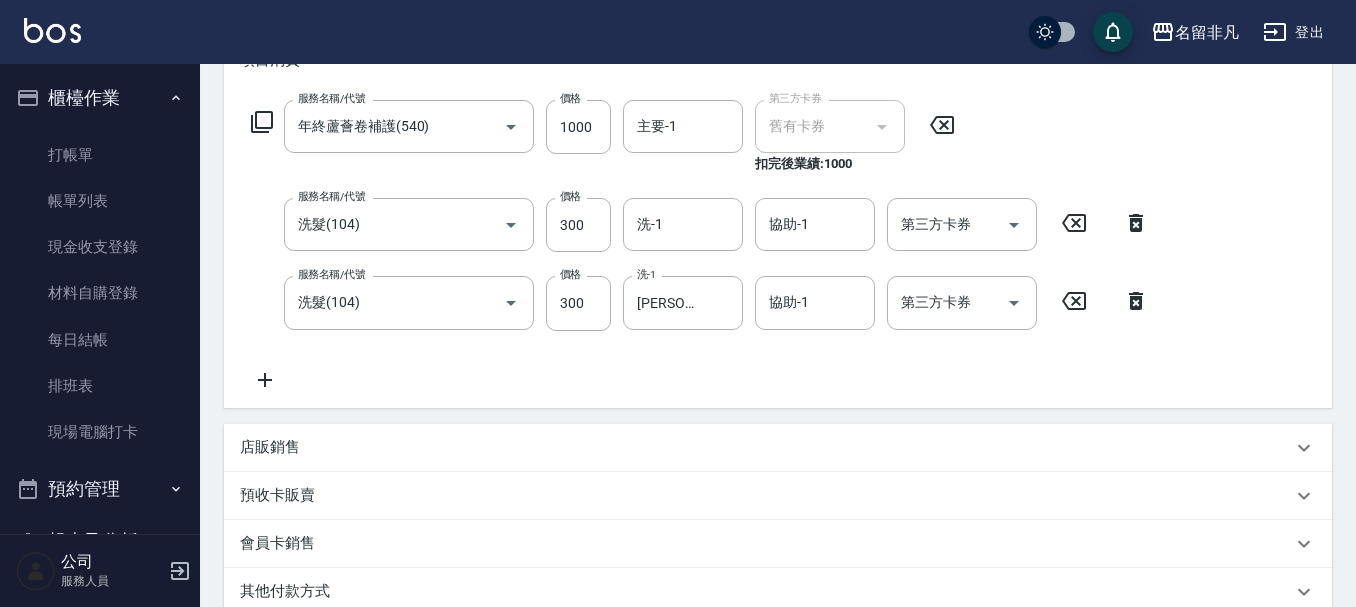 click 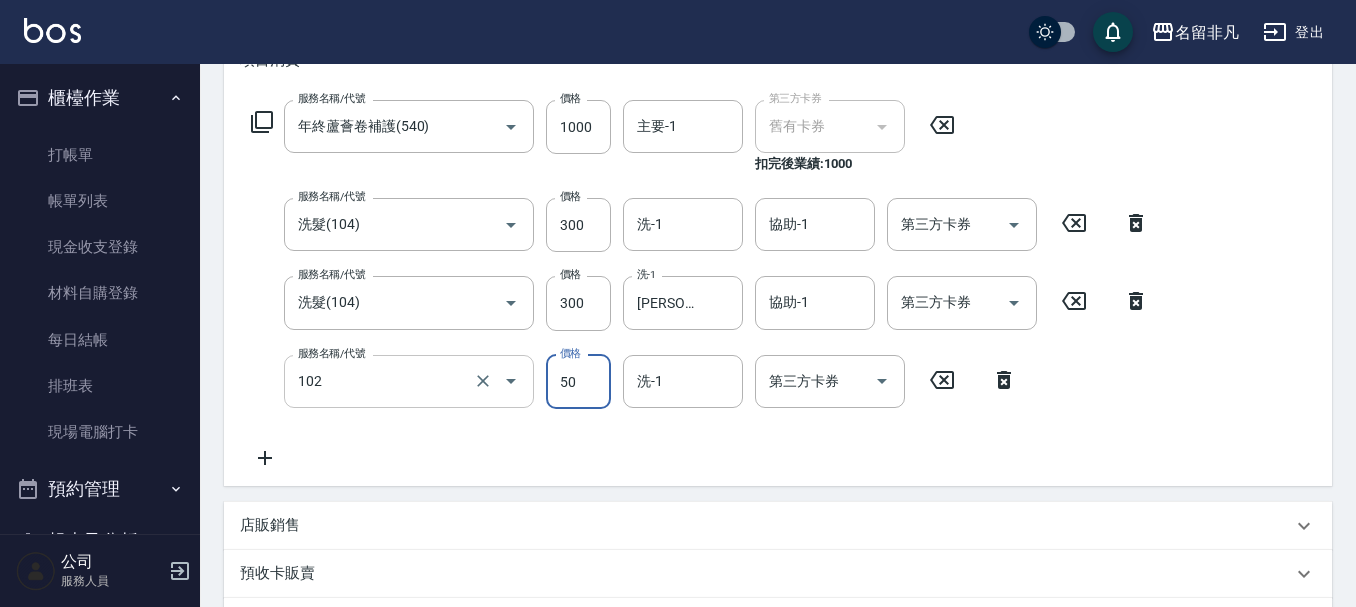 type on "+精油(102)" 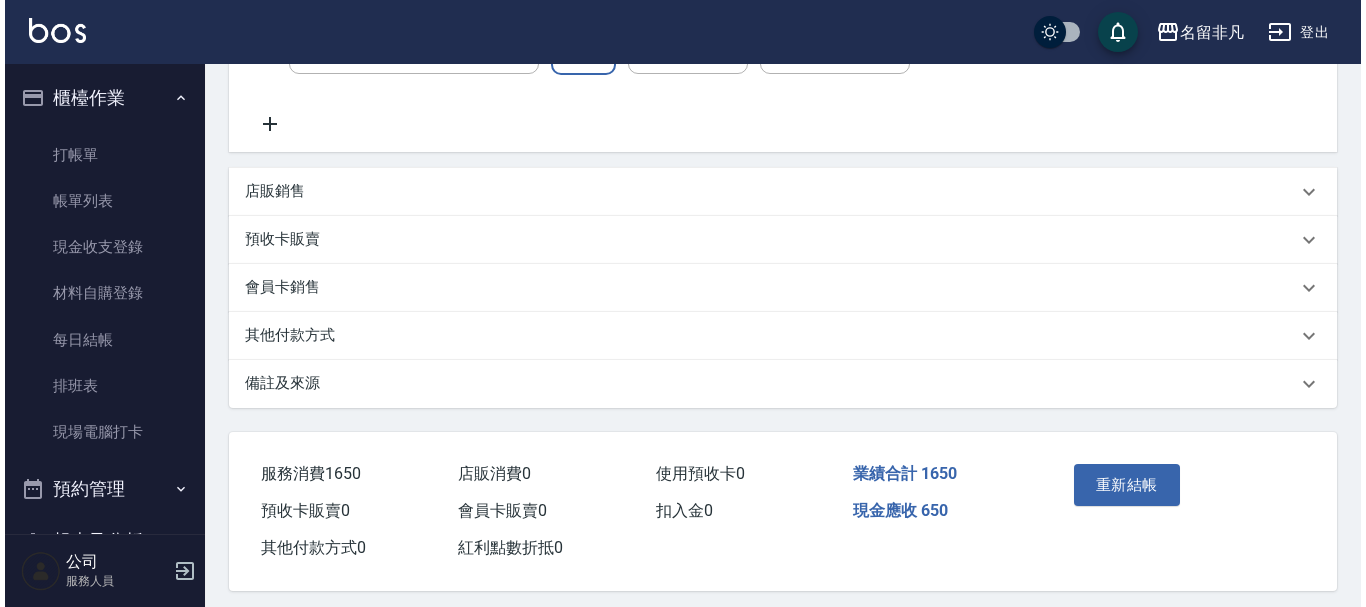 scroll, scrollTop: 651, scrollLeft: 0, axis: vertical 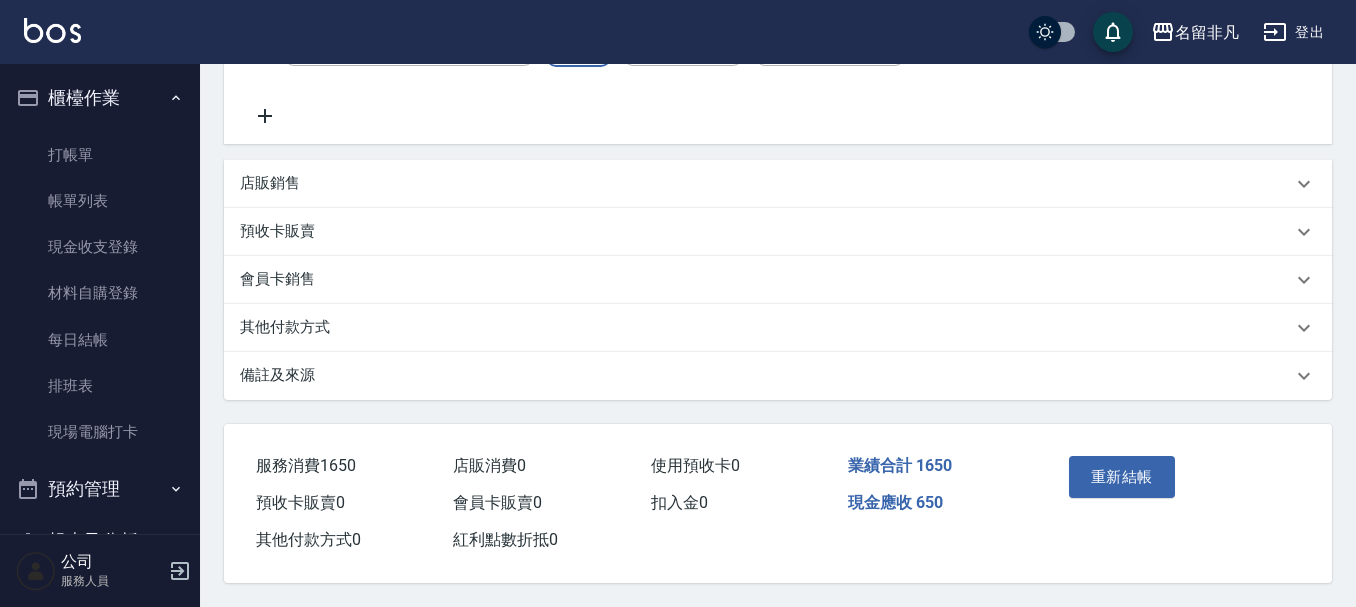 click on "重新結帳" at bounding box center (1117, 491) 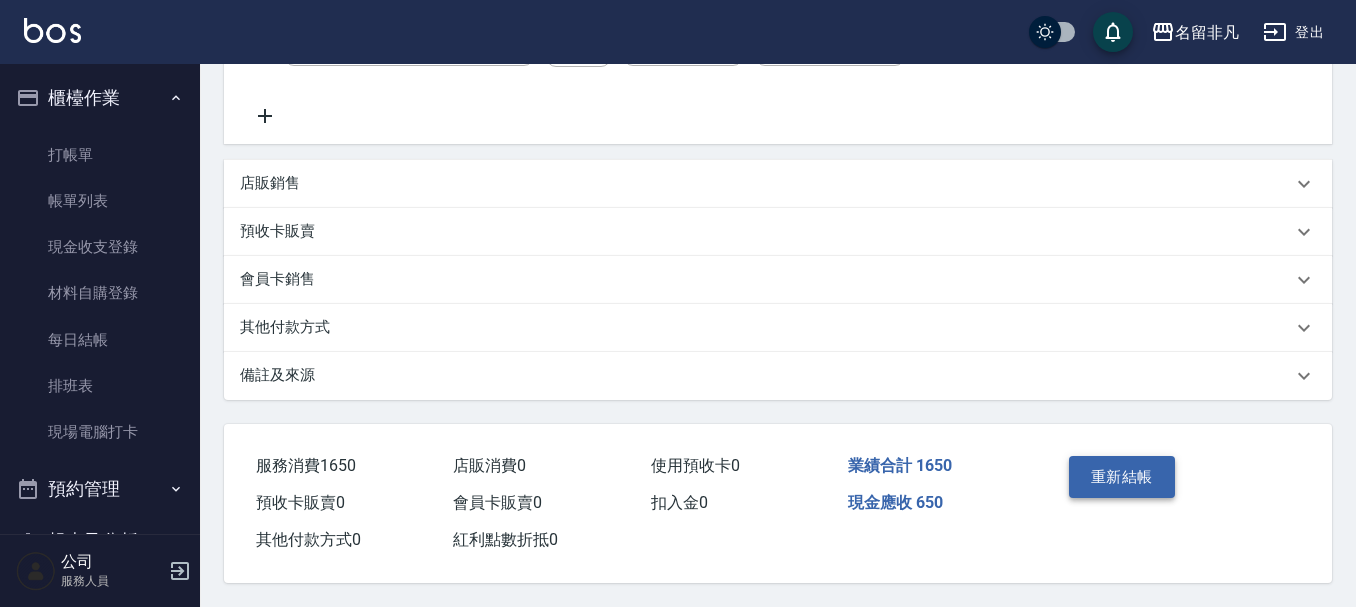 click on "重新結帳" at bounding box center (1122, 477) 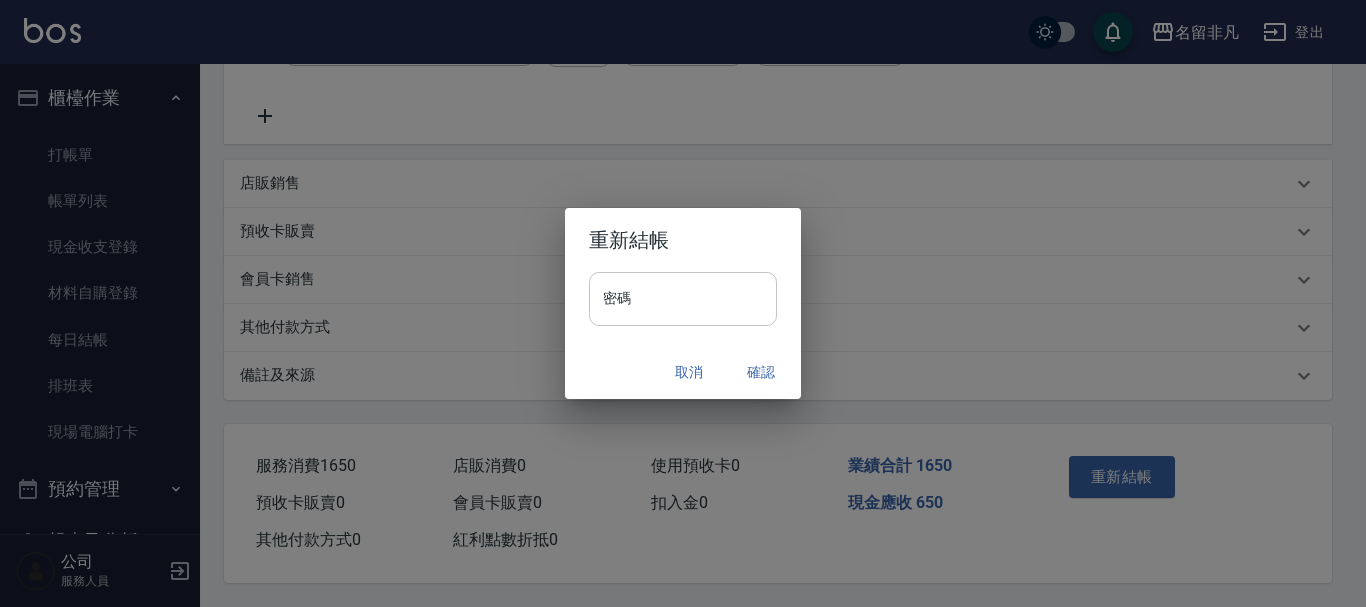 click on "密碼" at bounding box center (683, 299) 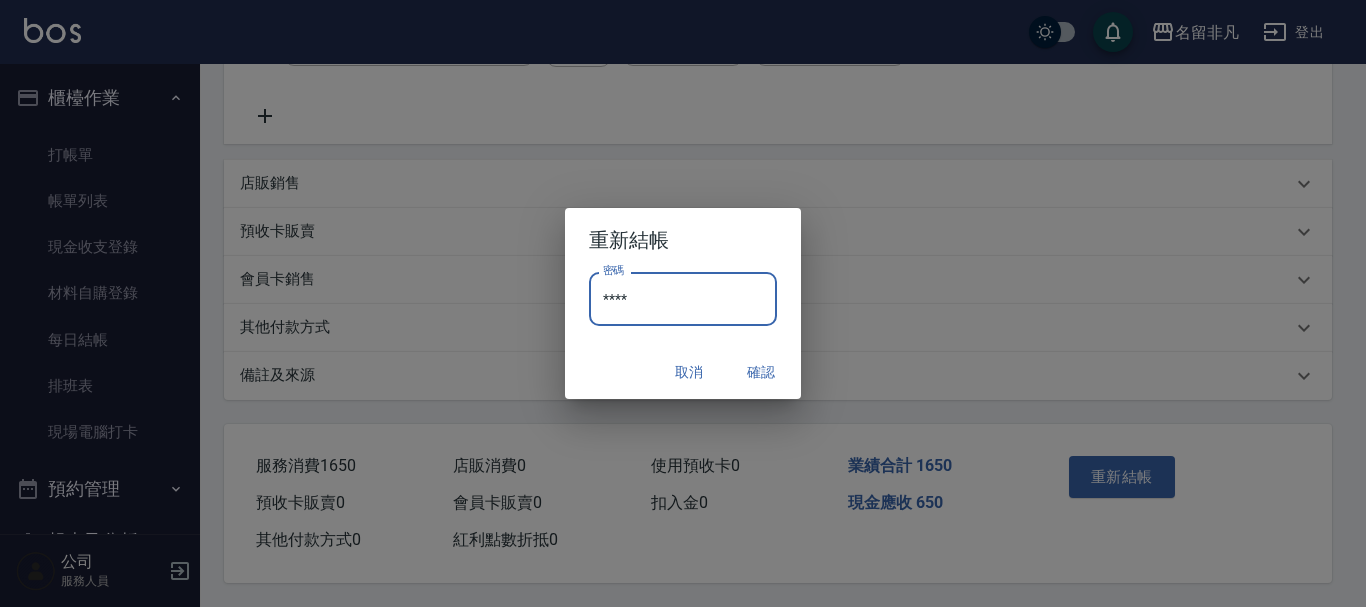 type on "****" 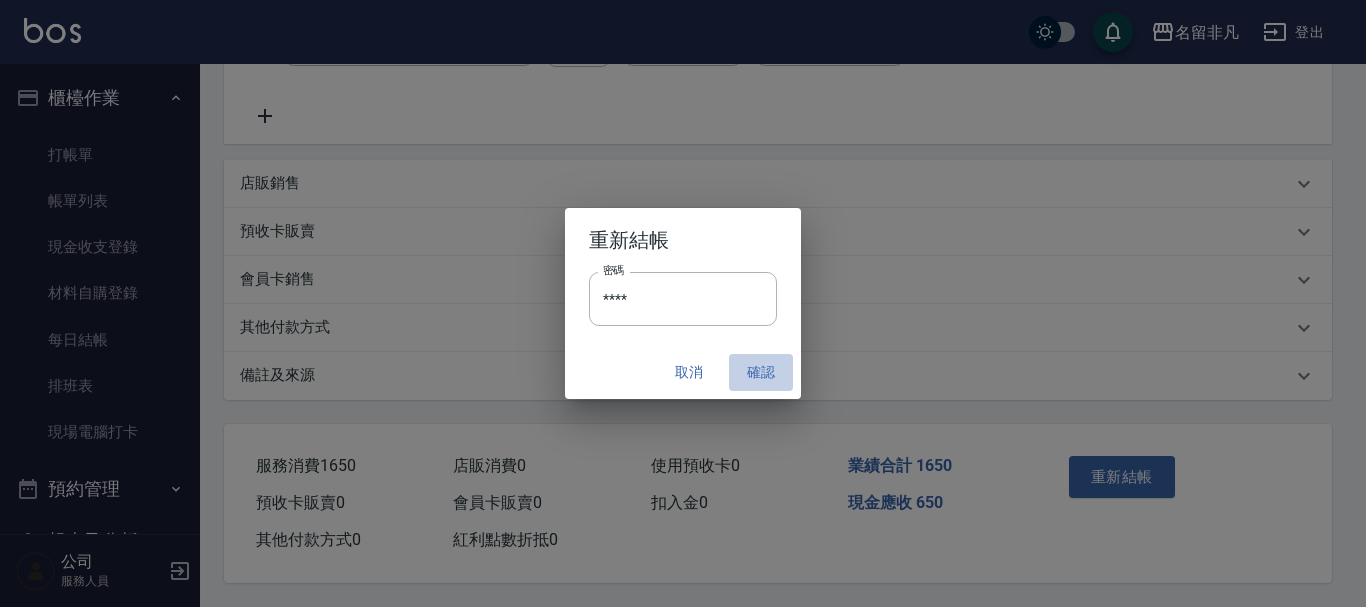 click on "確認" at bounding box center (761, 372) 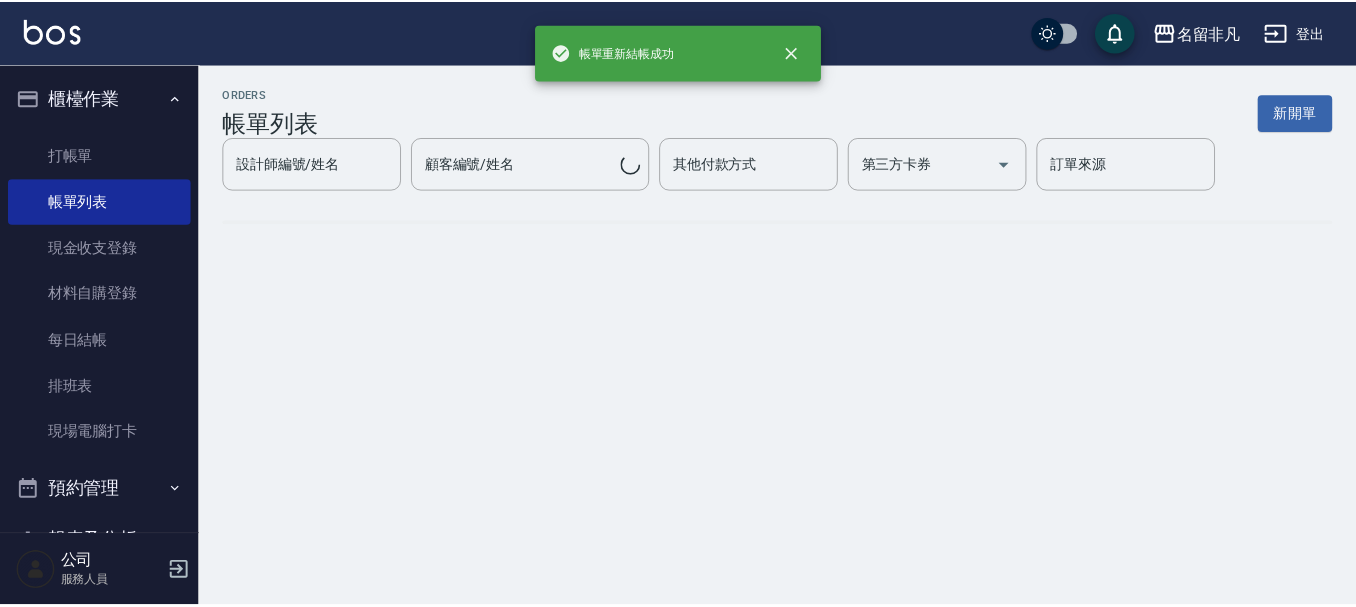 scroll, scrollTop: 0, scrollLeft: 0, axis: both 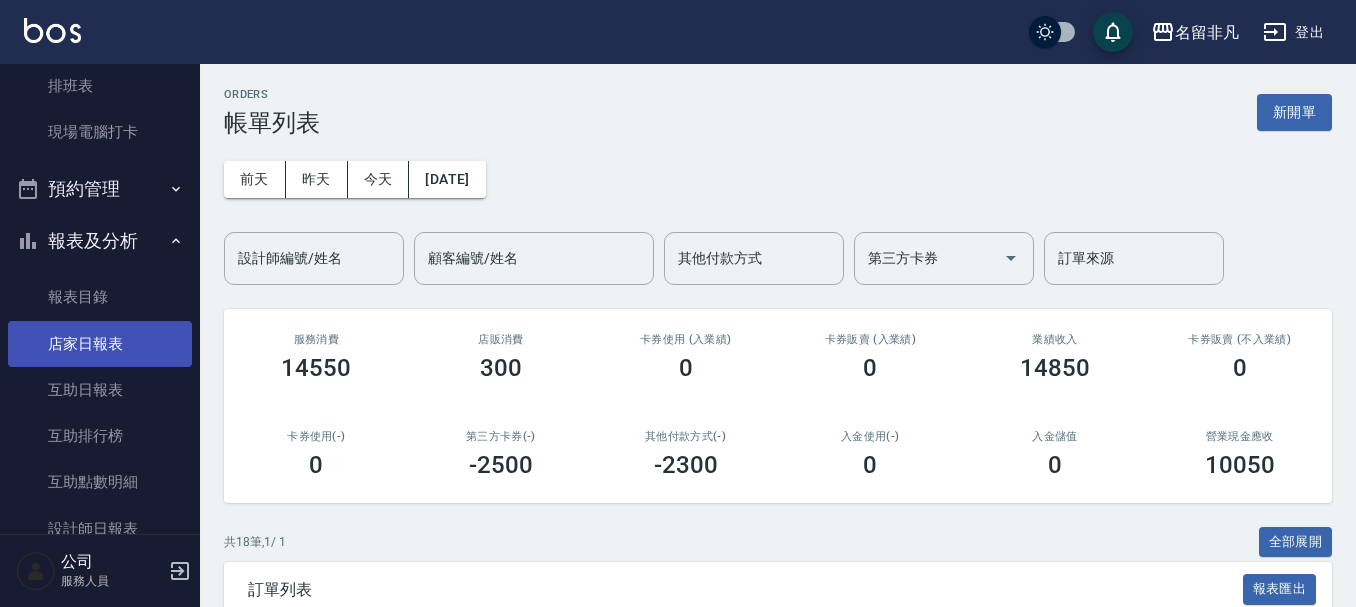 click on "店家日報表" at bounding box center (100, 344) 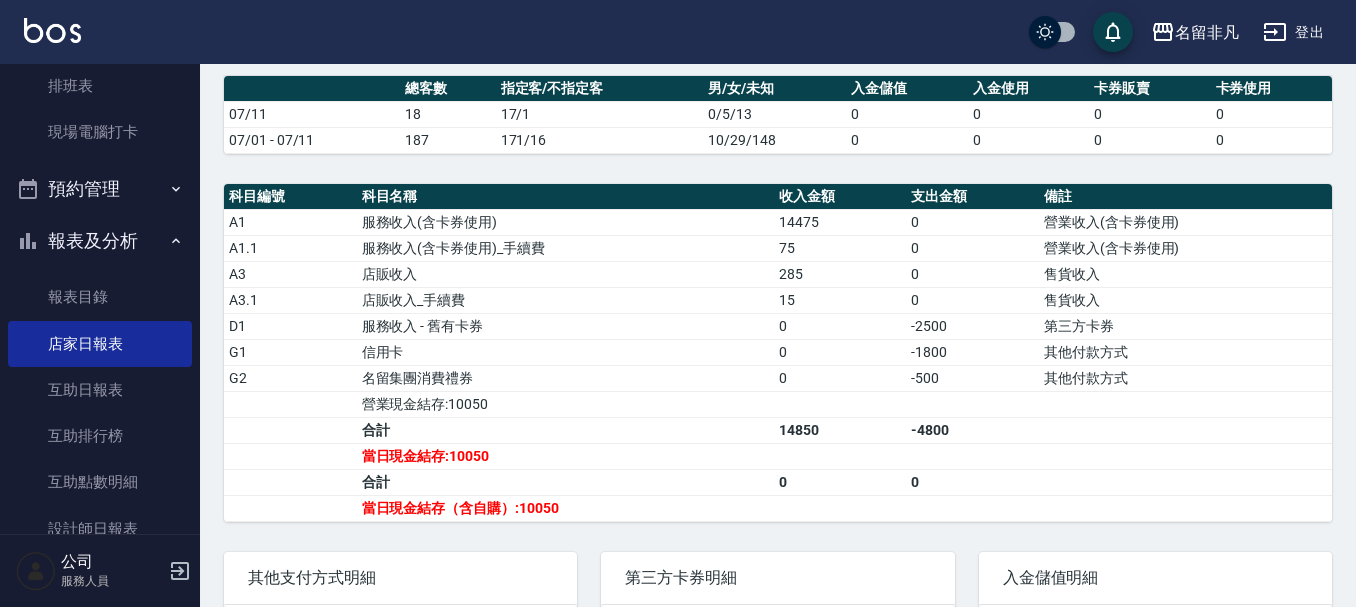 scroll, scrollTop: 600, scrollLeft: 0, axis: vertical 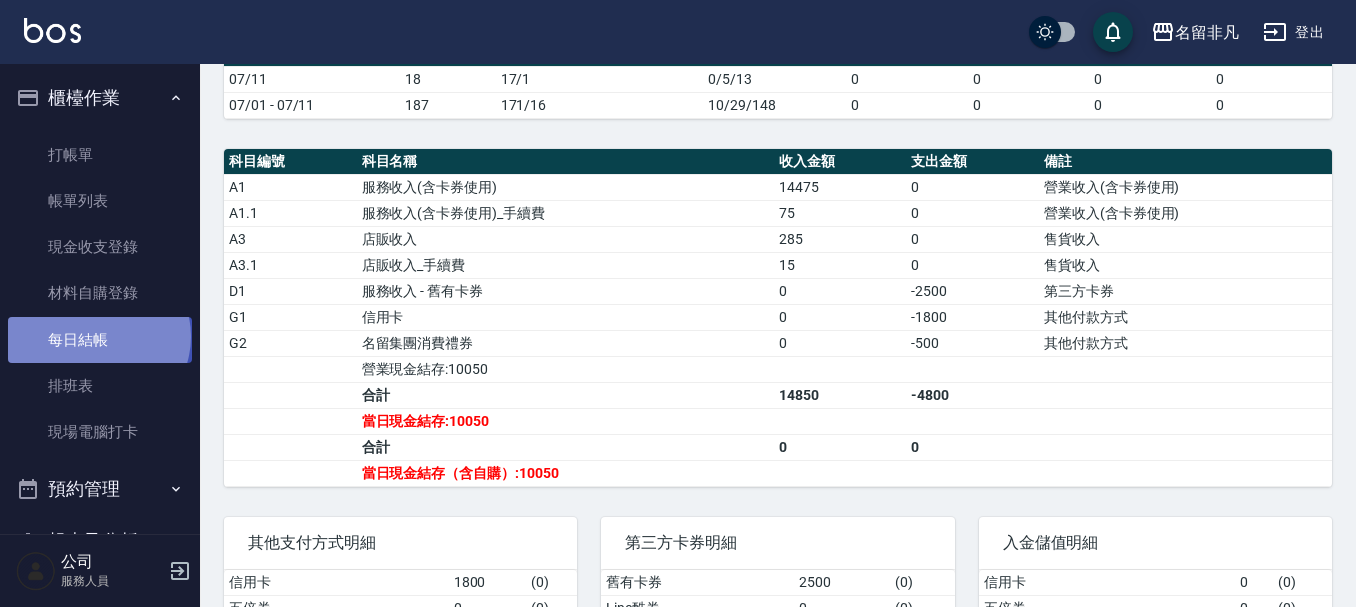 click on "每日結帳" at bounding box center [100, 340] 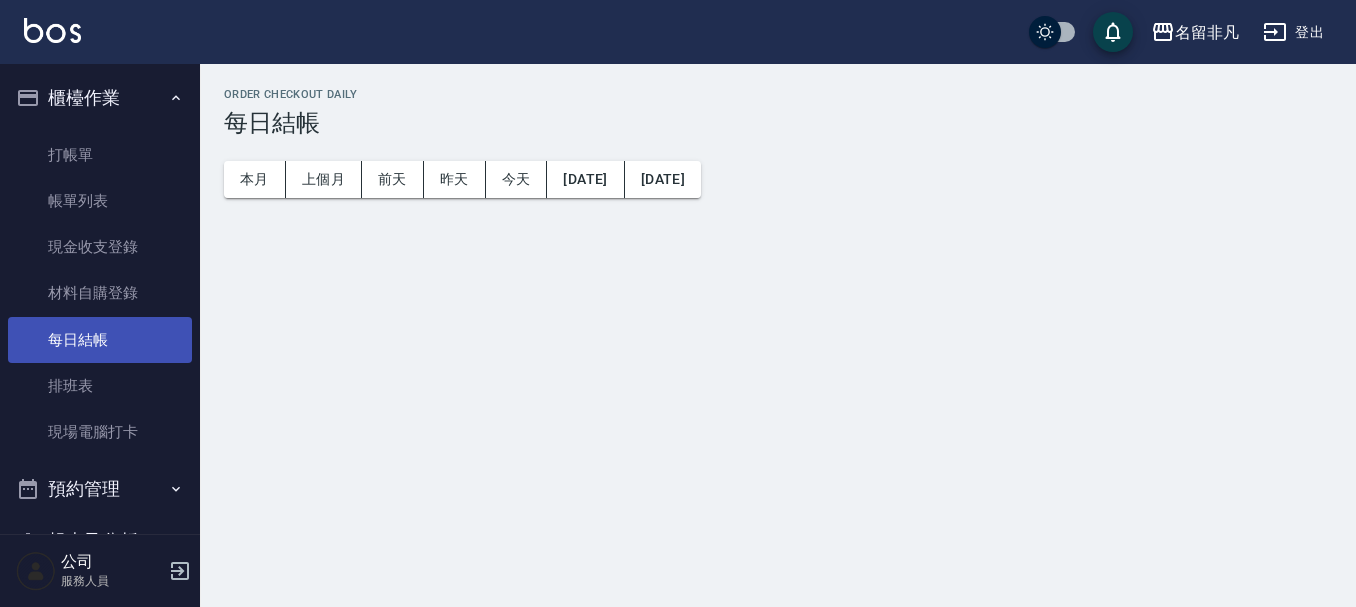 scroll, scrollTop: 0, scrollLeft: 0, axis: both 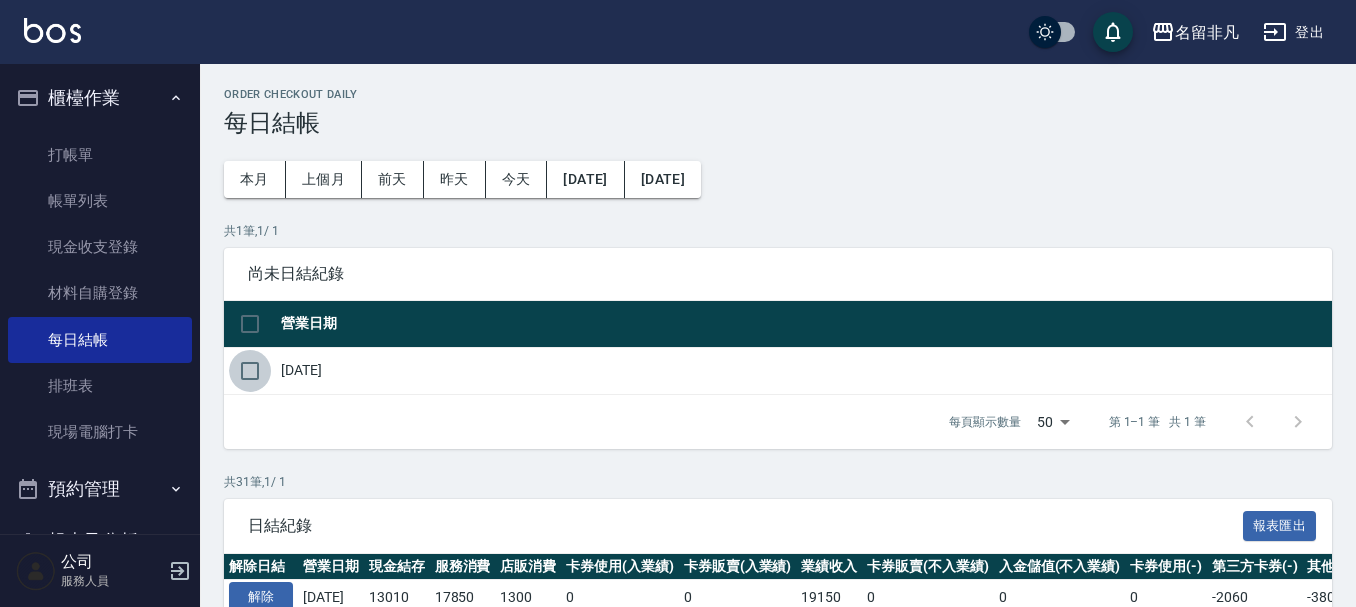 click at bounding box center [250, 371] 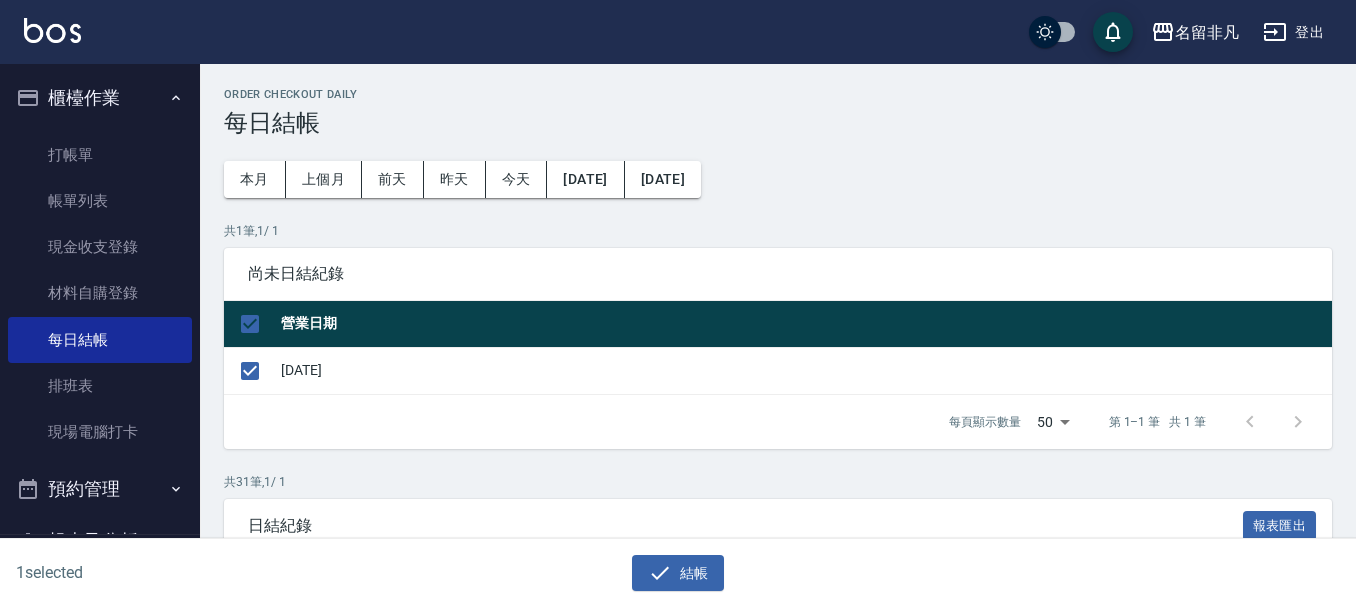 drag, startPoint x: 664, startPoint y: 571, endPoint x: 654, endPoint y: 536, distance: 36.40055 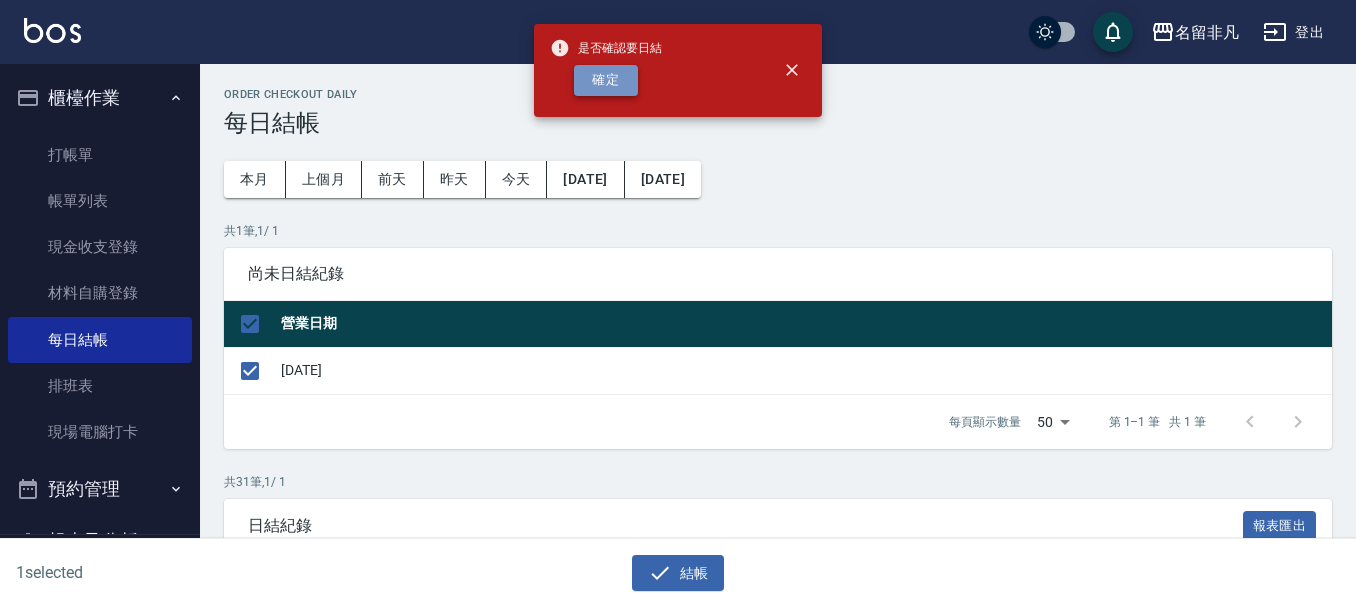 click on "確定" at bounding box center [606, 80] 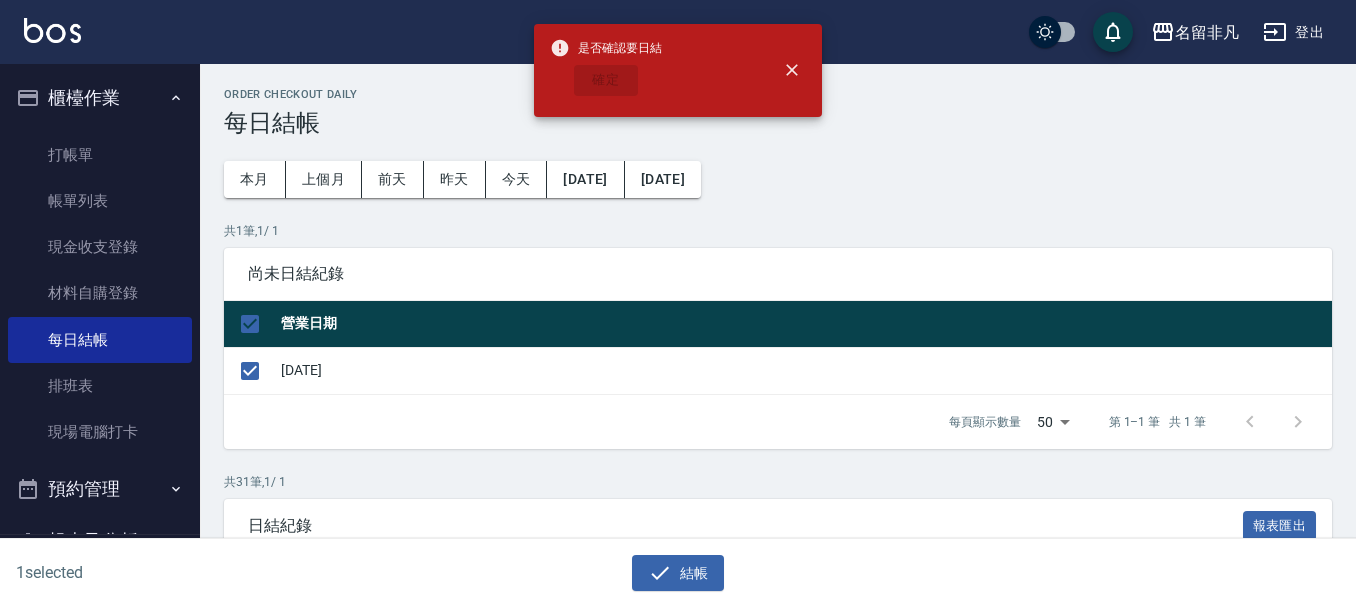 checkbox on "false" 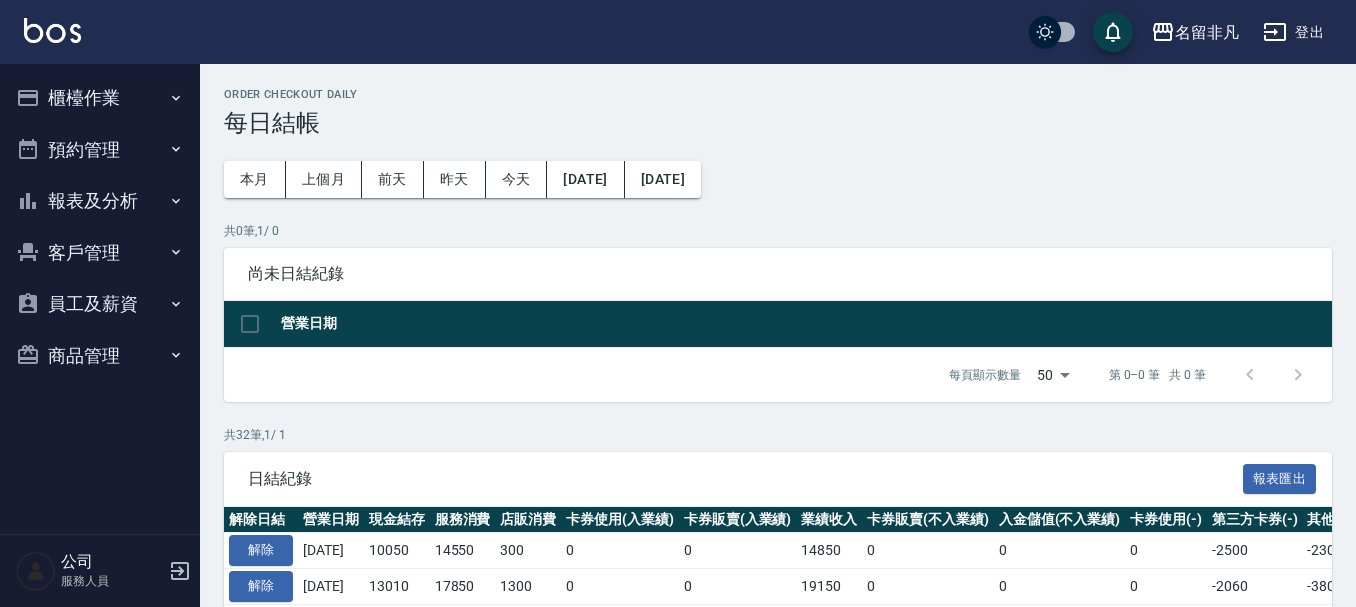 scroll, scrollTop: 0, scrollLeft: 0, axis: both 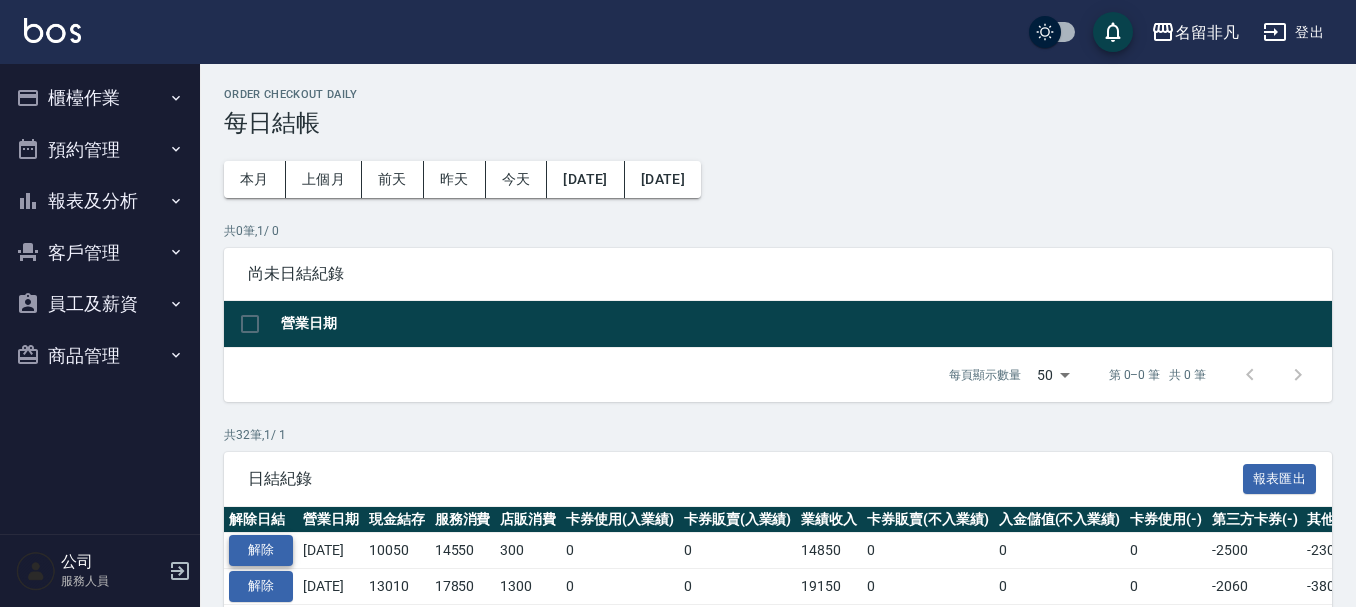 click on "解除" at bounding box center (261, 550) 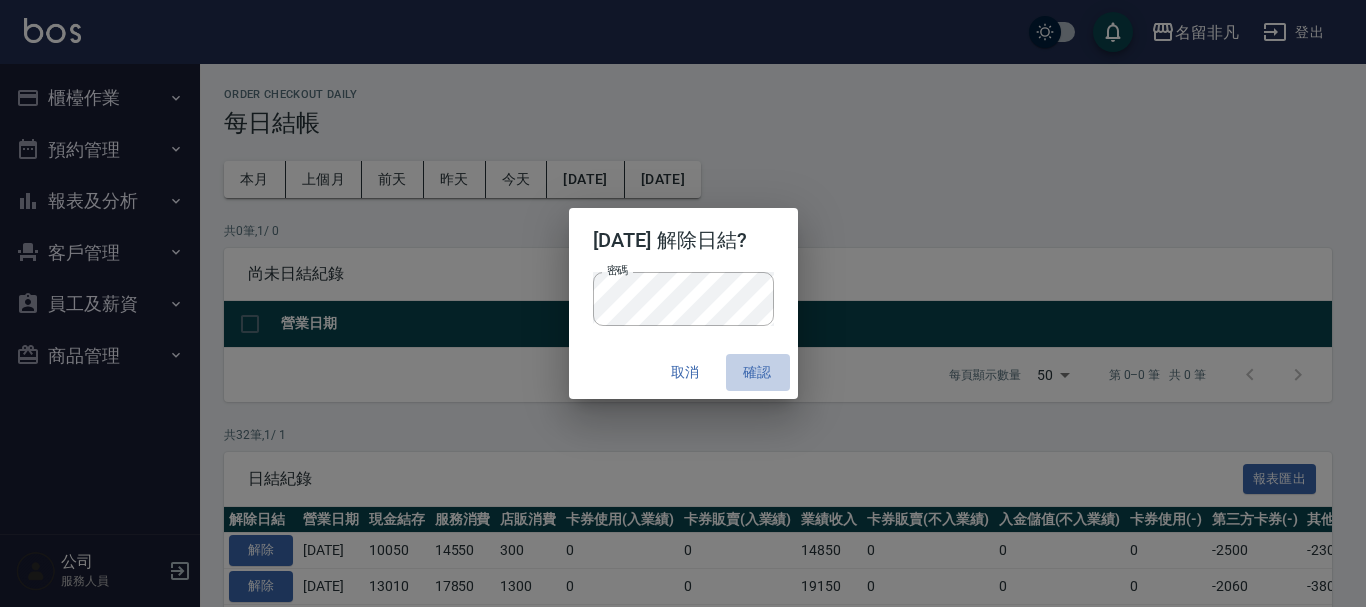 click on "確認" at bounding box center (758, 372) 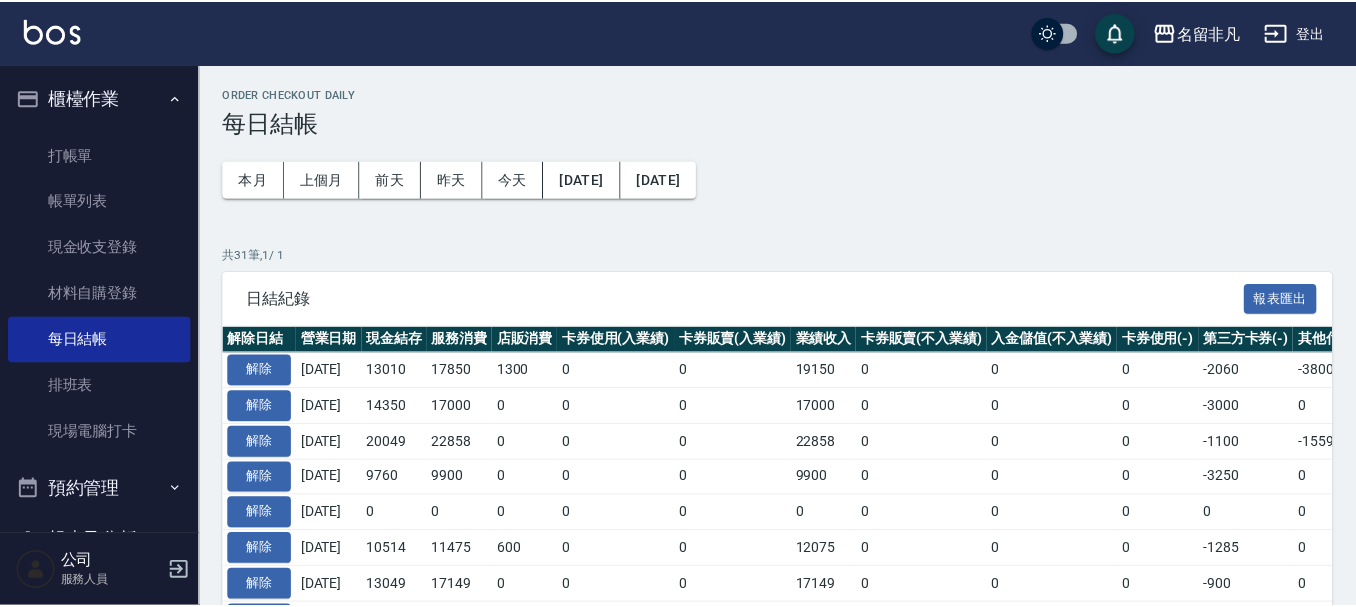 scroll, scrollTop: 0, scrollLeft: 0, axis: both 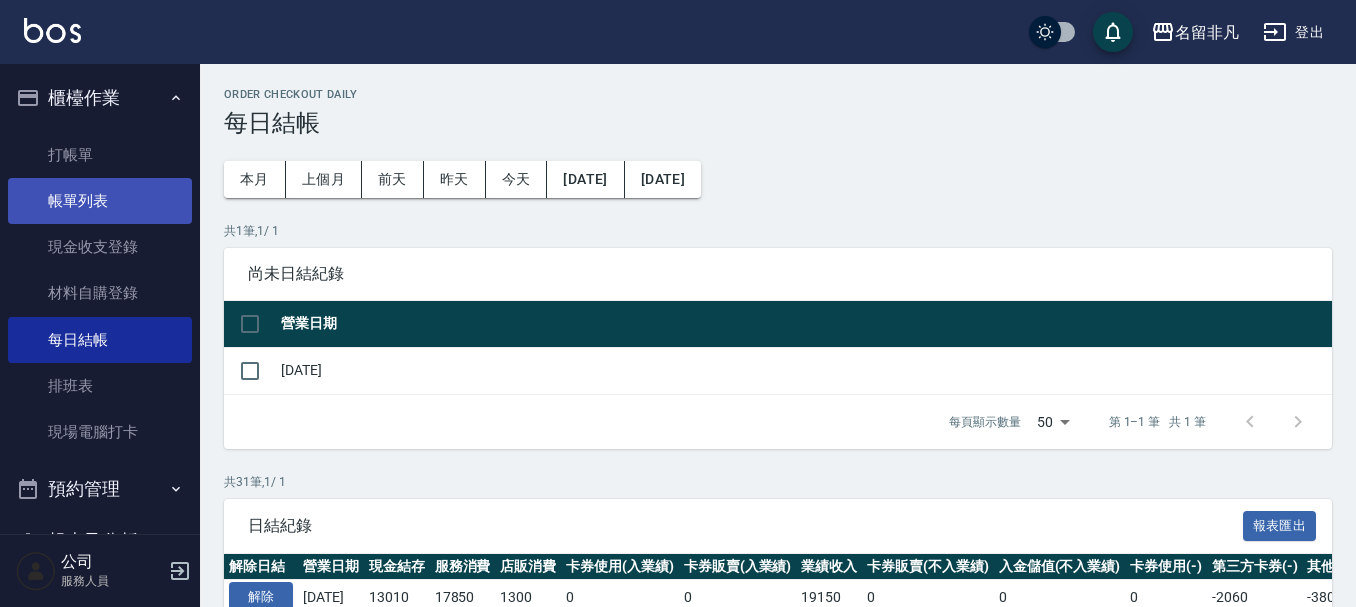 click on "帳單列表" at bounding box center (100, 201) 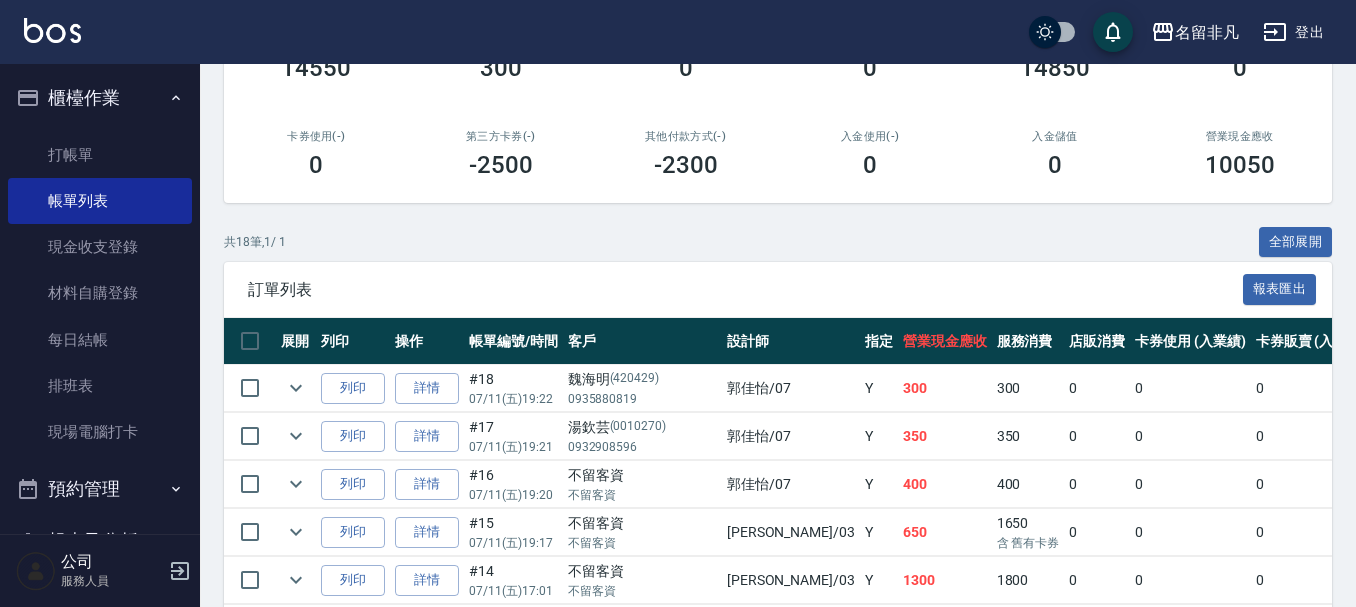 scroll, scrollTop: 400, scrollLeft: 0, axis: vertical 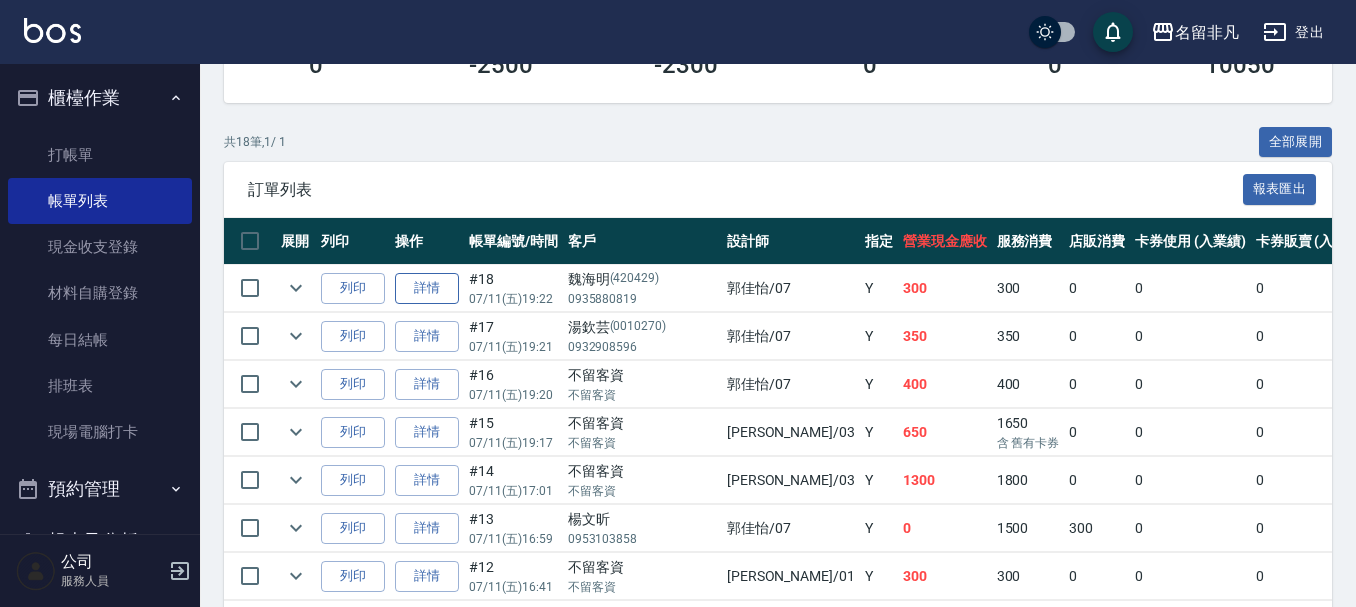 click on "詳情" at bounding box center [427, 288] 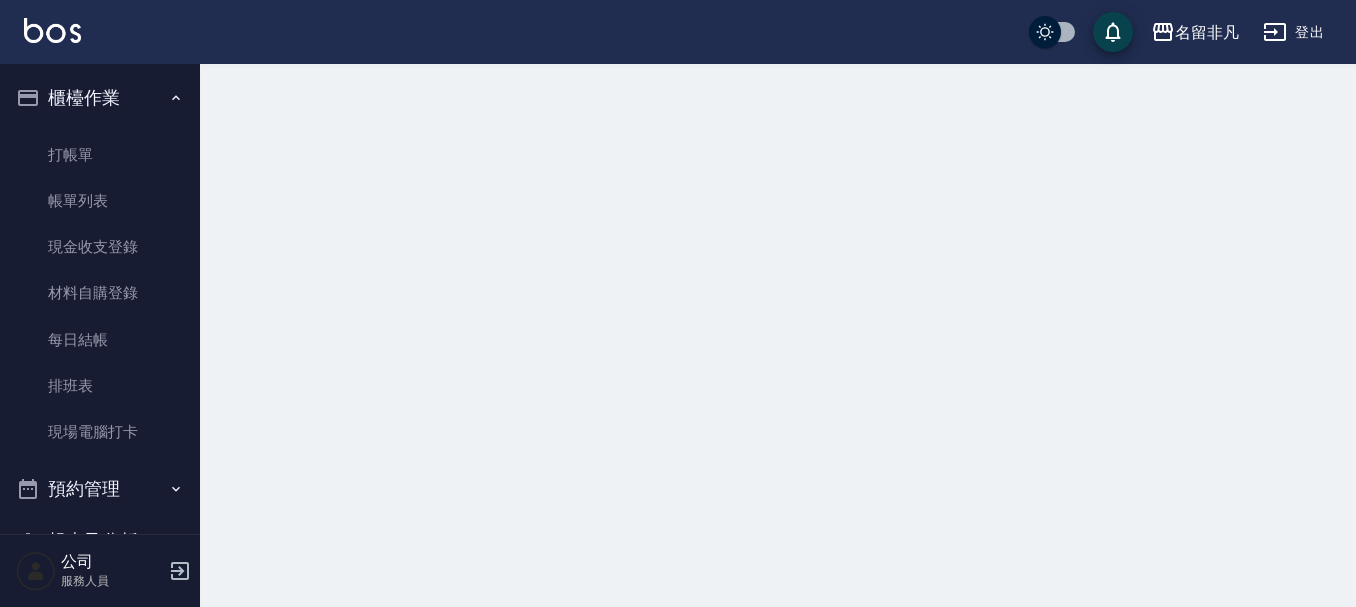 scroll, scrollTop: 0, scrollLeft: 0, axis: both 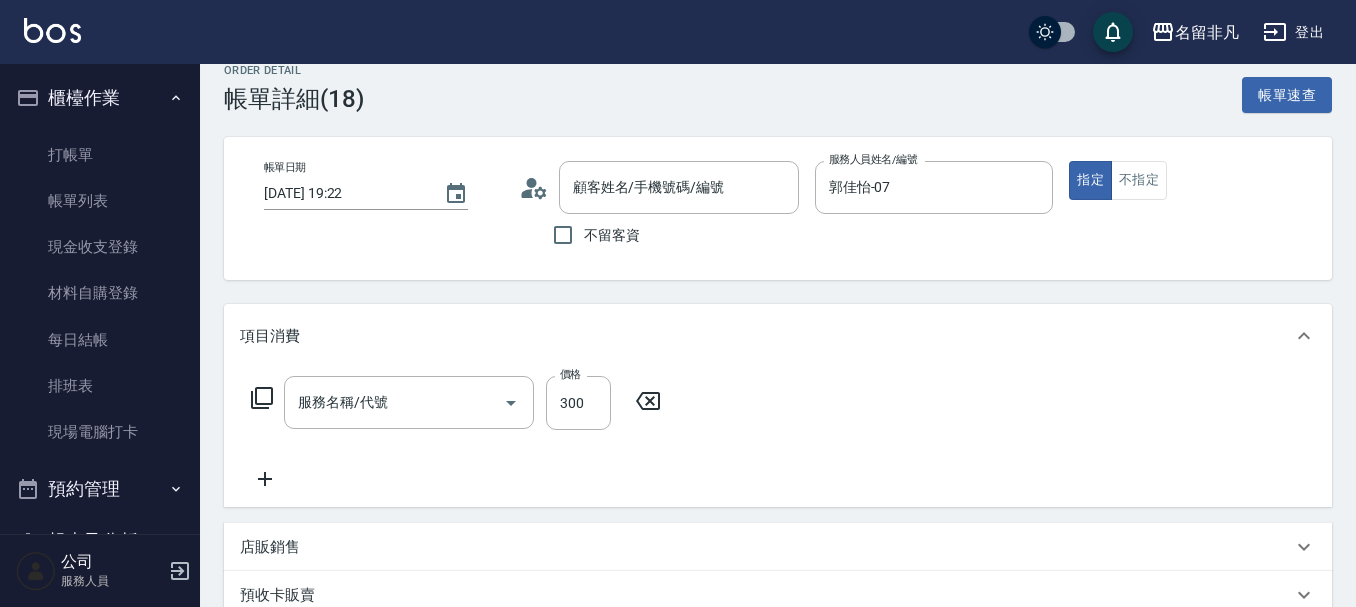 type on "[DATE] 19:22" 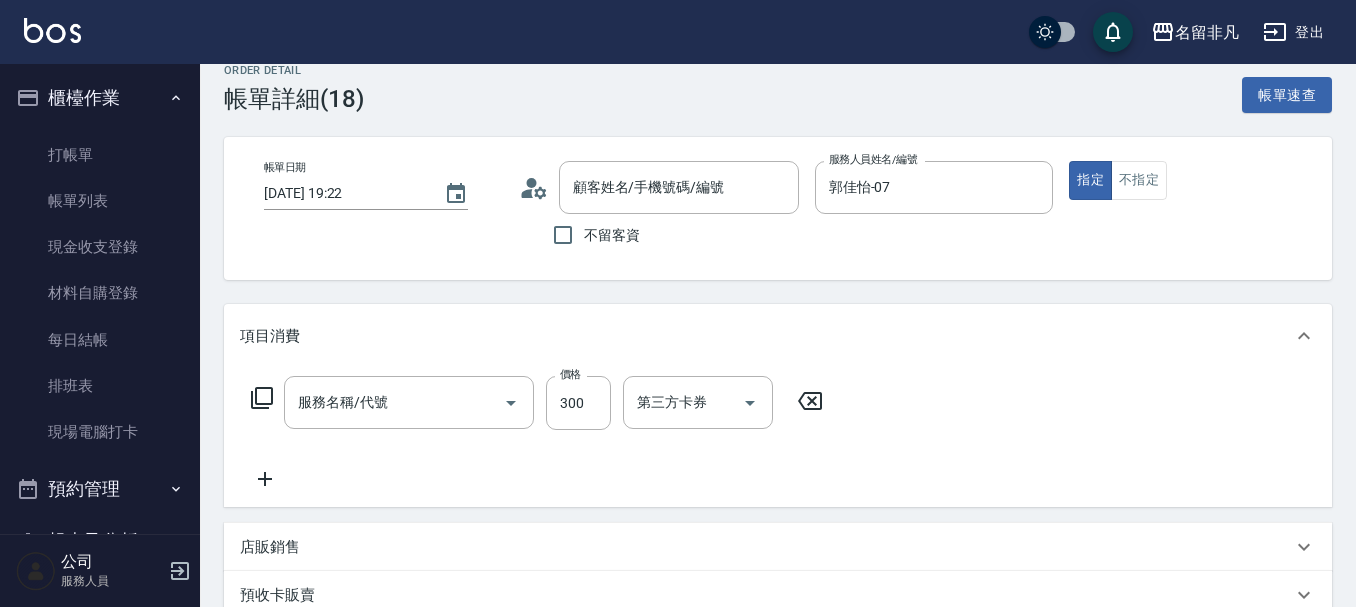scroll, scrollTop: 200, scrollLeft: 0, axis: vertical 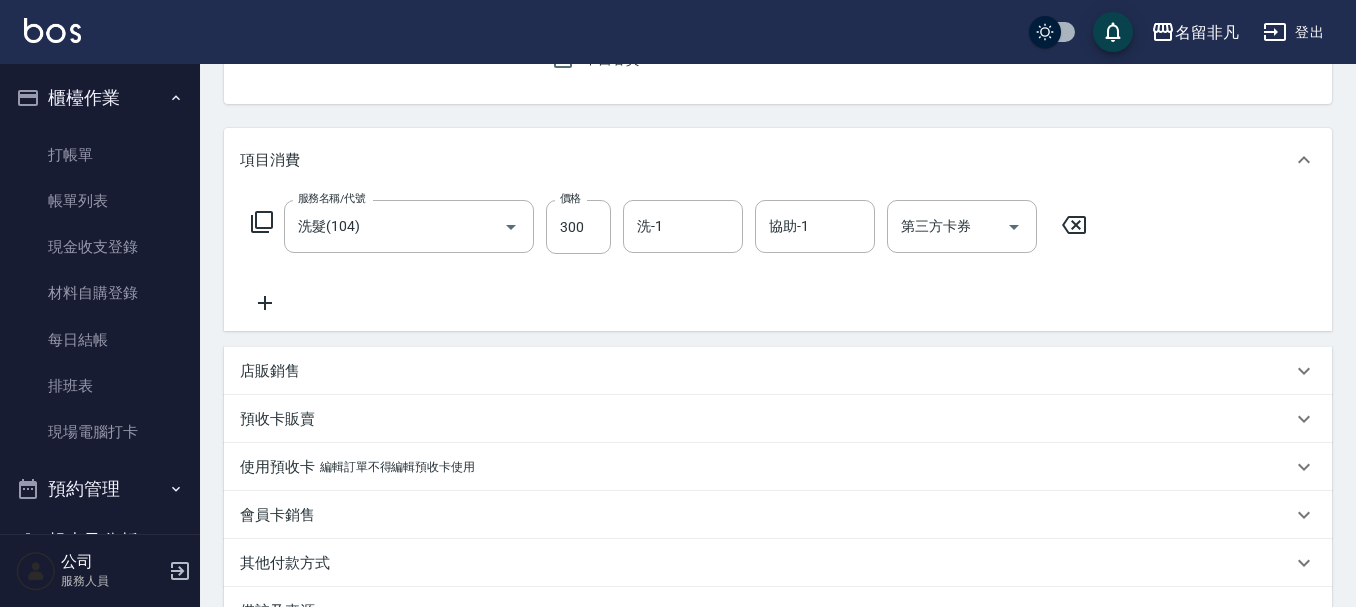 type on "洗髮(104)" 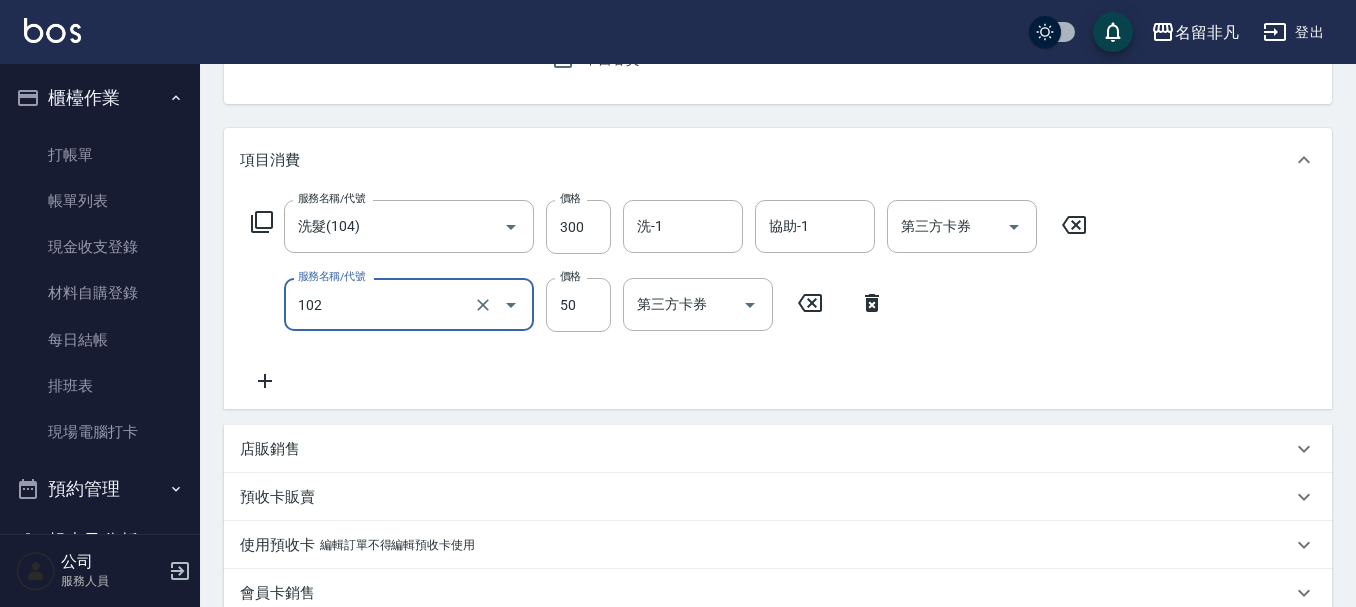 type on "+精油(102)" 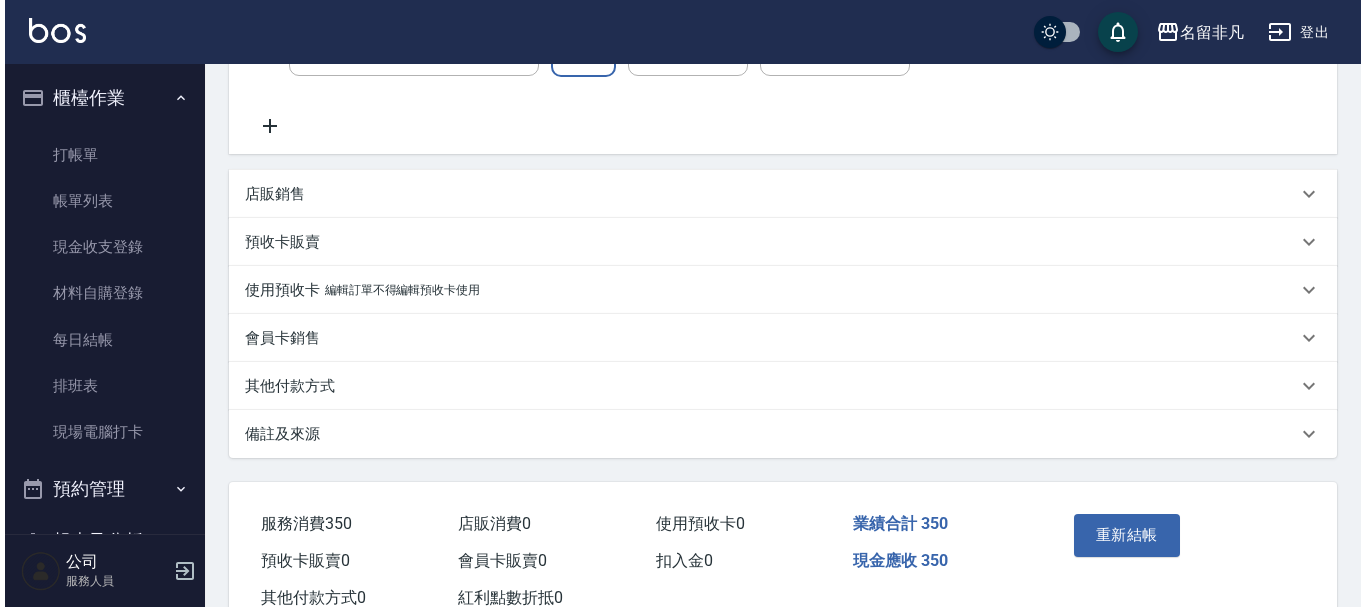 scroll, scrollTop: 500, scrollLeft: 0, axis: vertical 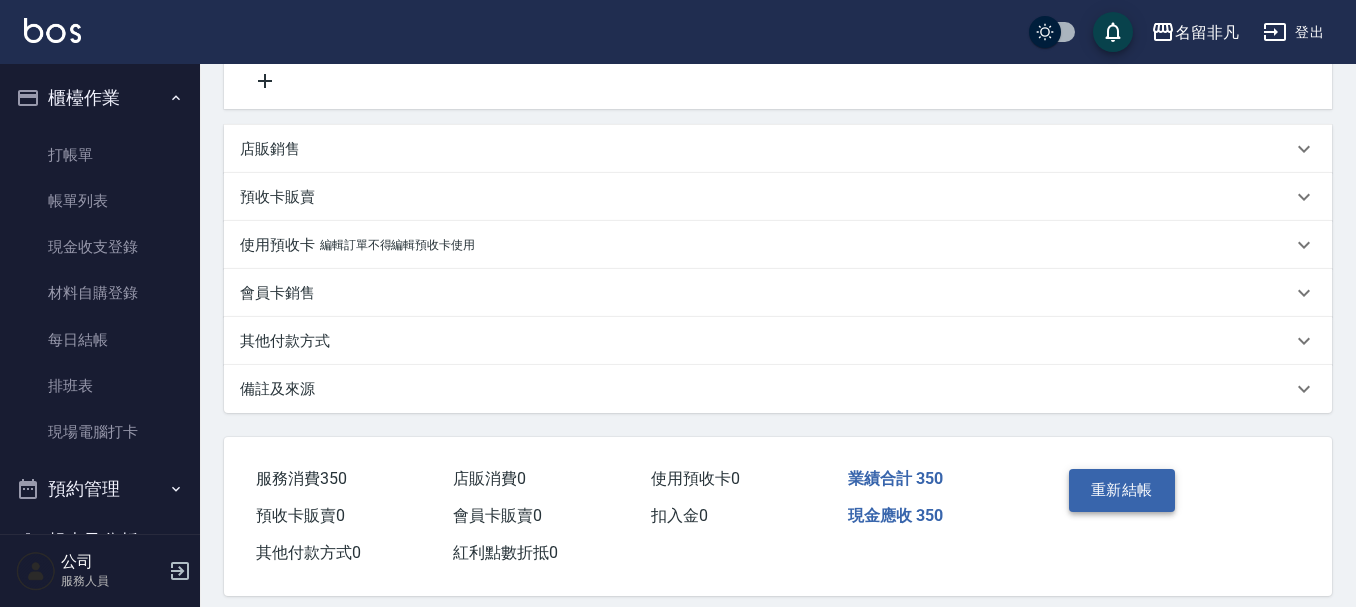 click on "重新結帳" at bounding box center [1122, 490] 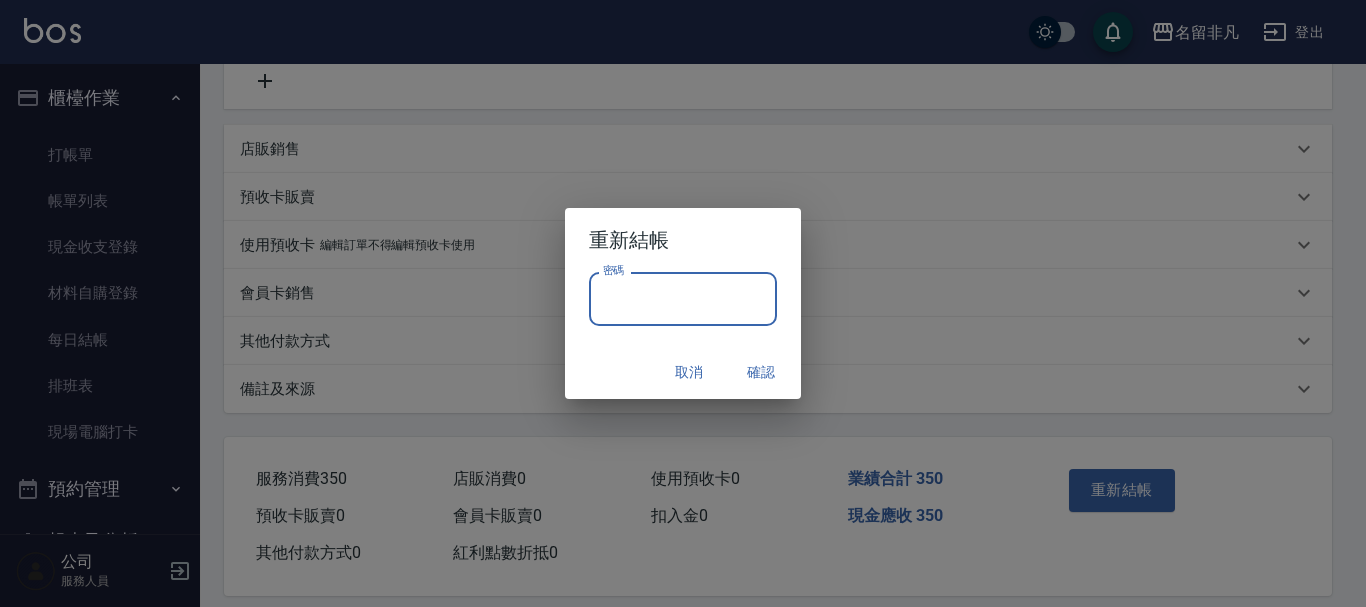 click on "密碼" at bounding box center (683, 299) 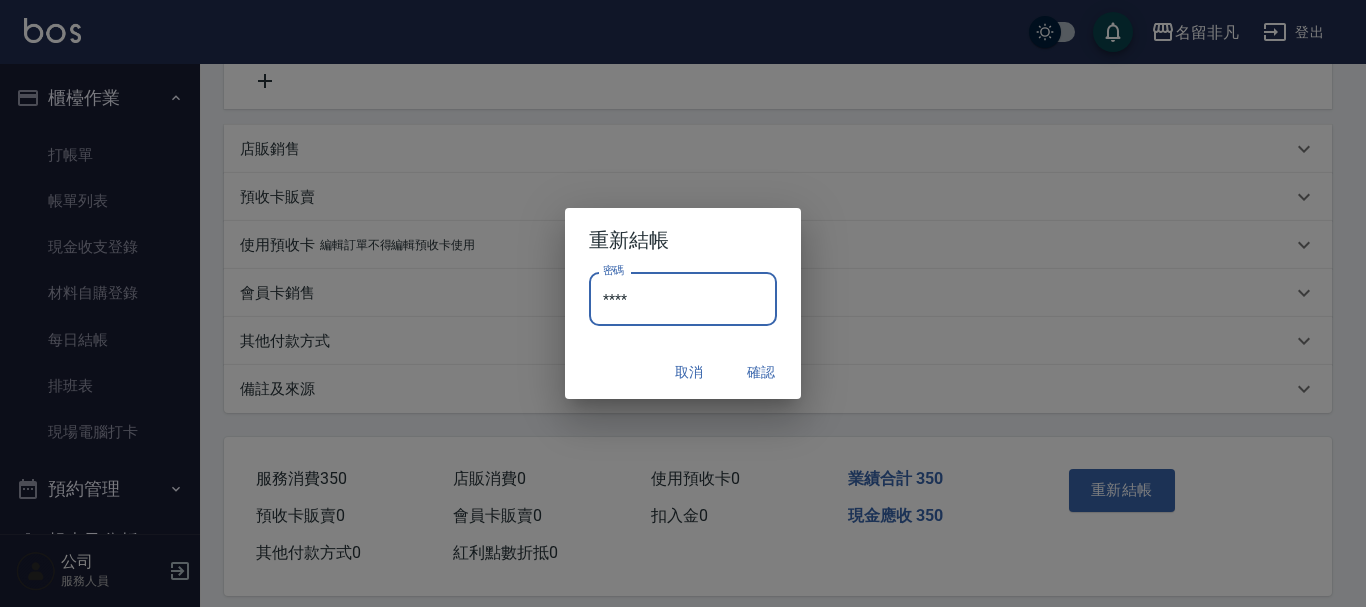 type on "****" 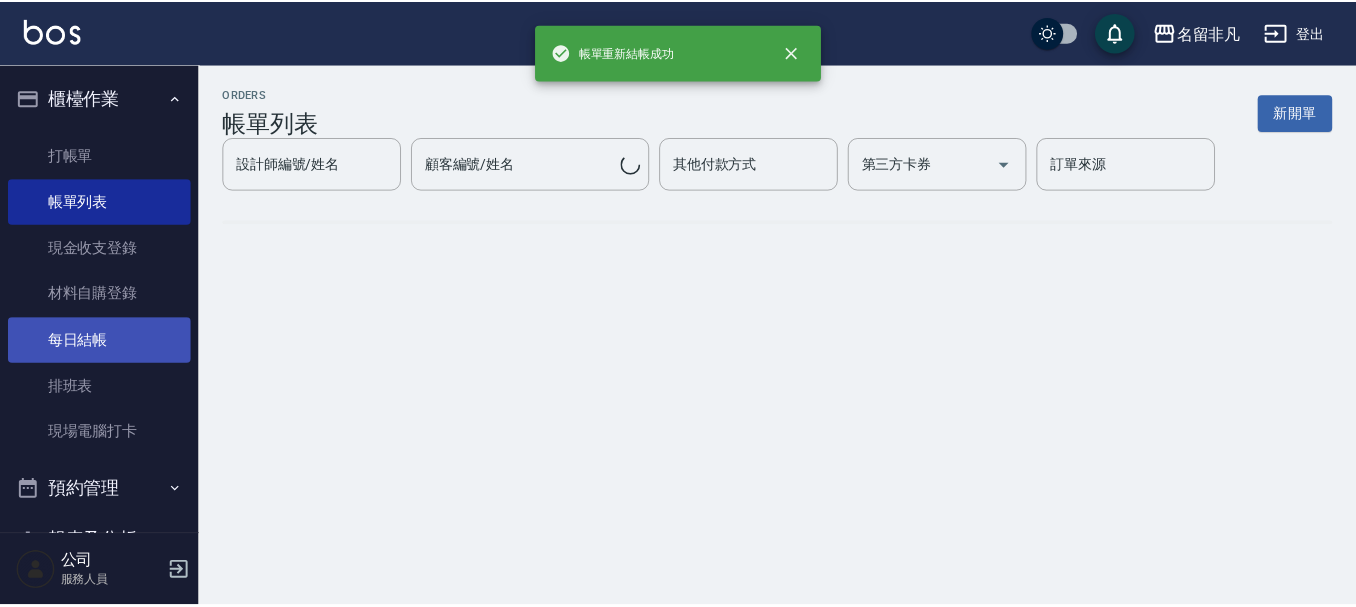 scroll, scrollTop: 0, scrollLeft: 0, axis: both 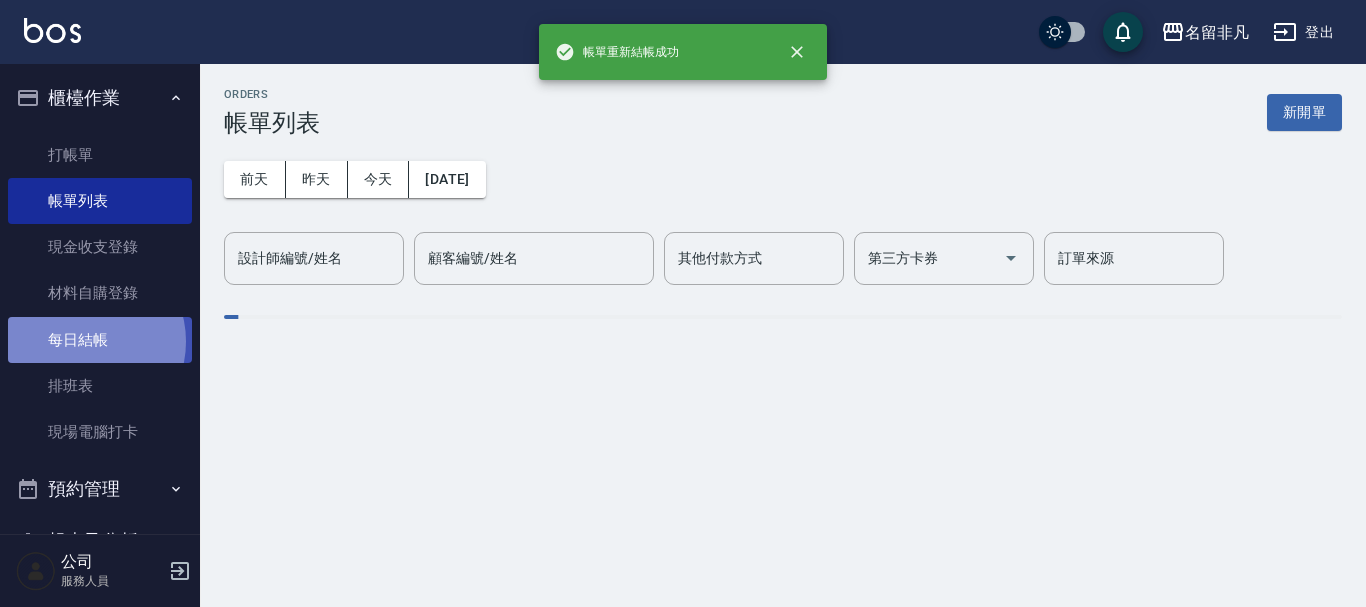 click on "每日結帳" at bounding box center (100, 340) 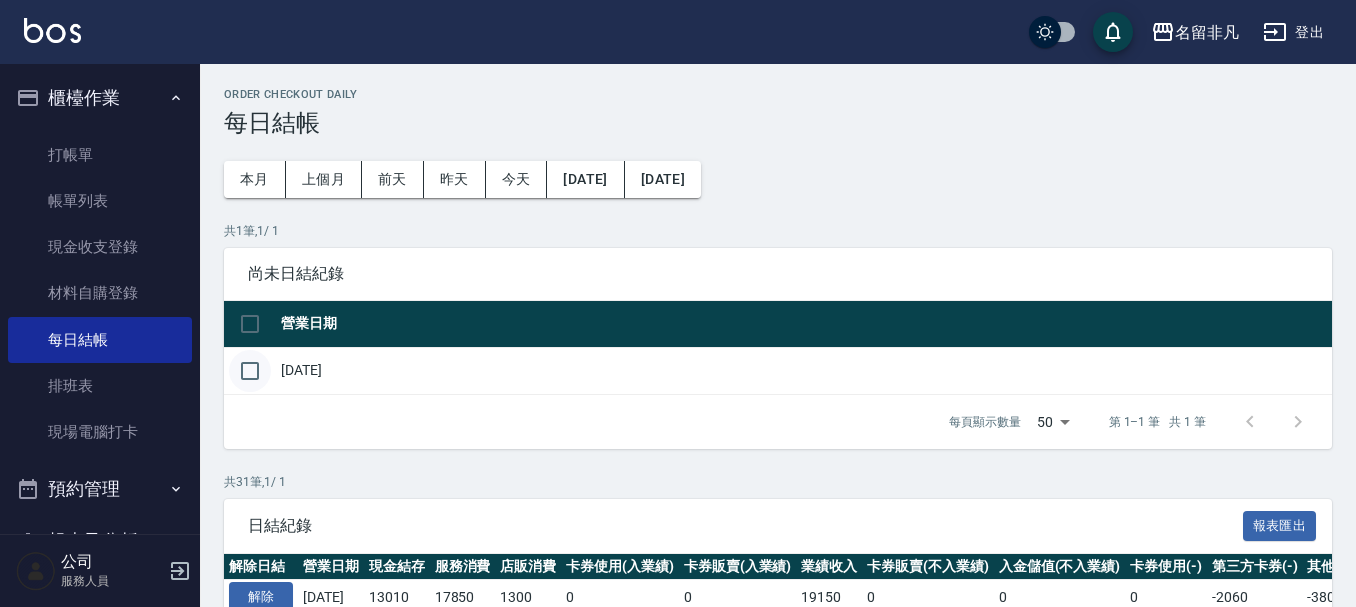 click at bounding box center (250, 371) 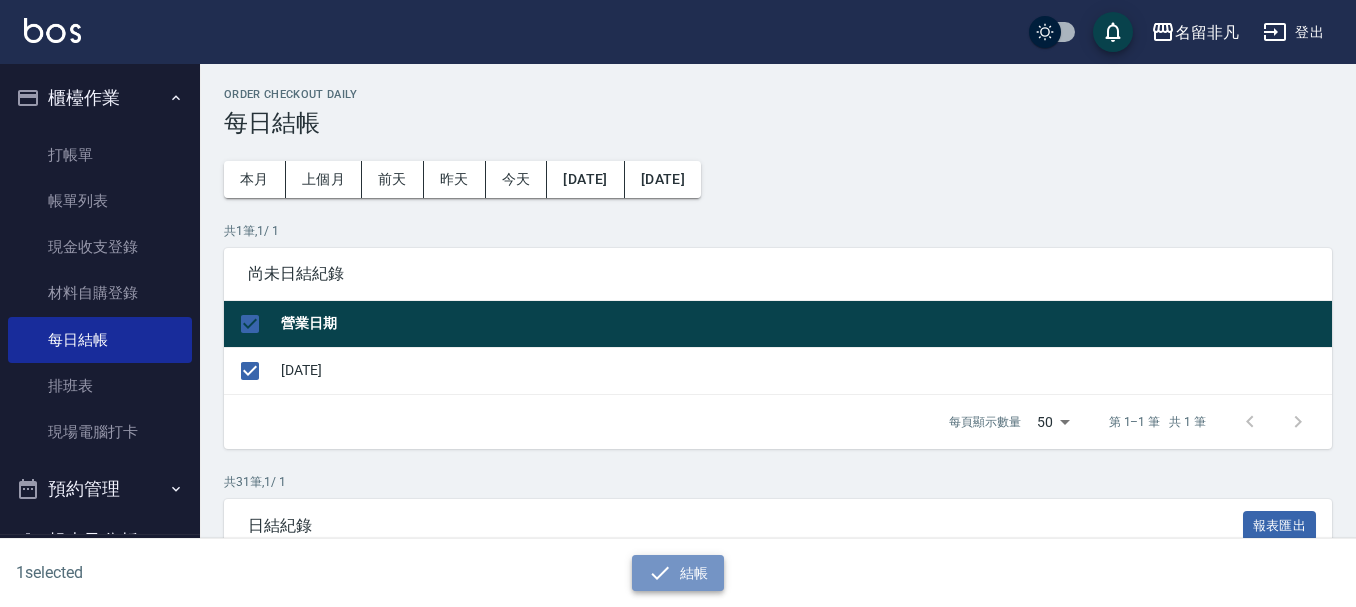 click 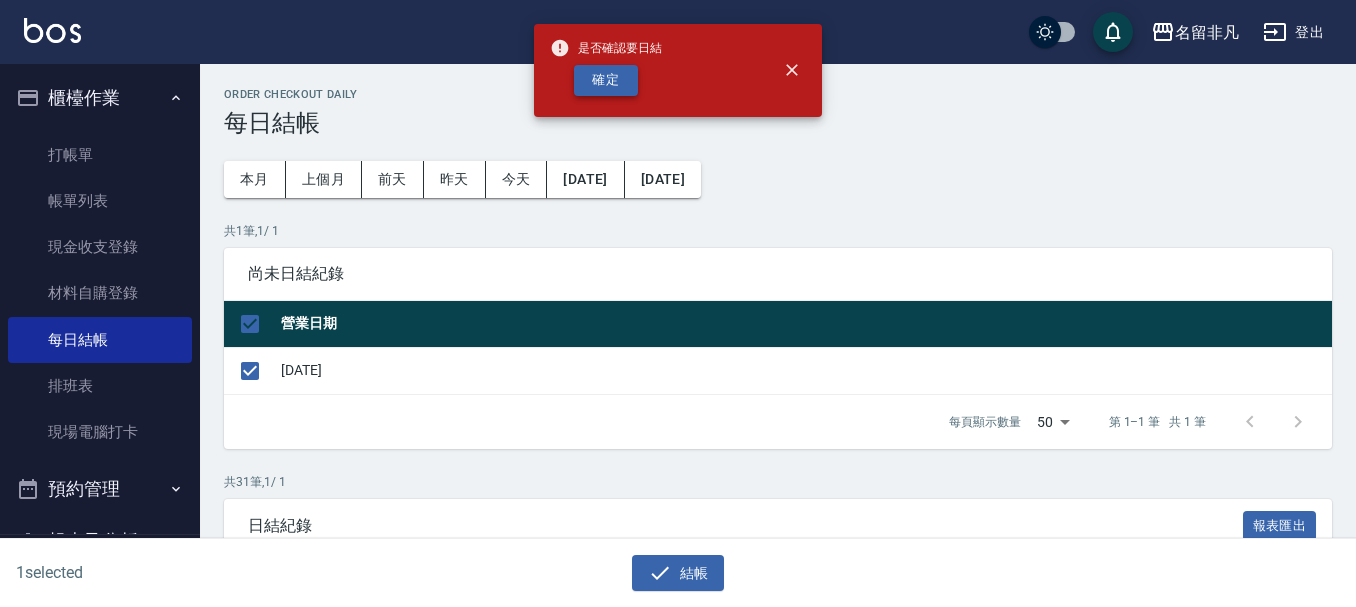 click on "確定" at bounding box center (606, 80) 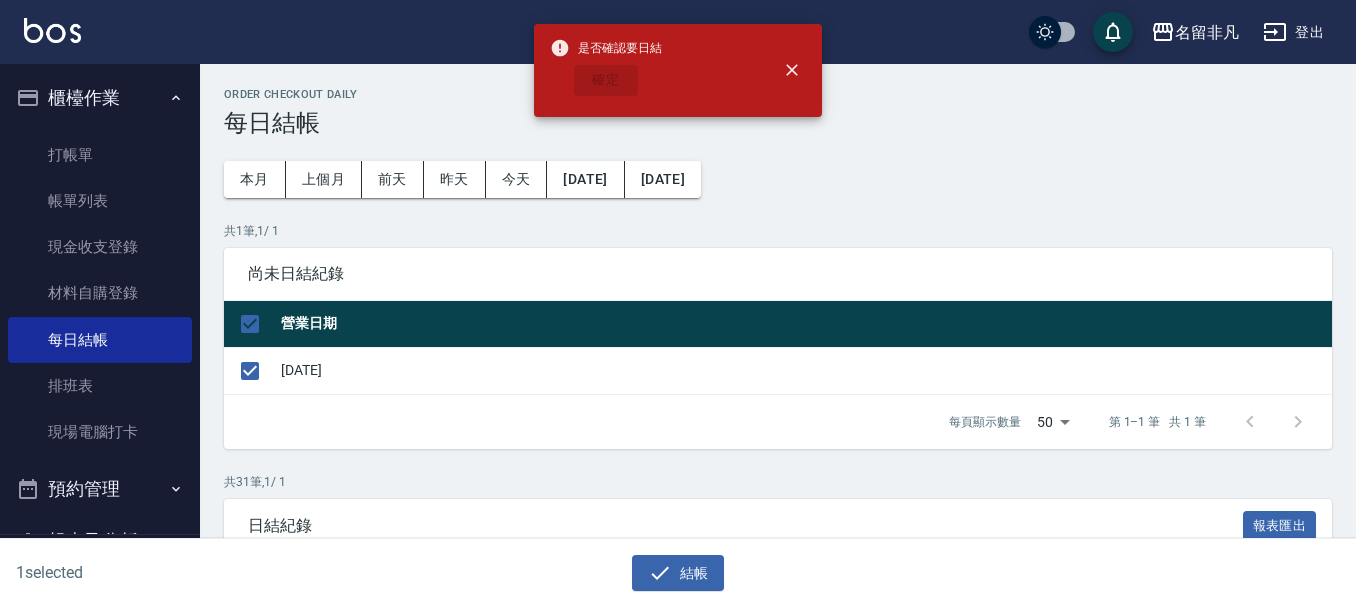 checkbox on "false" 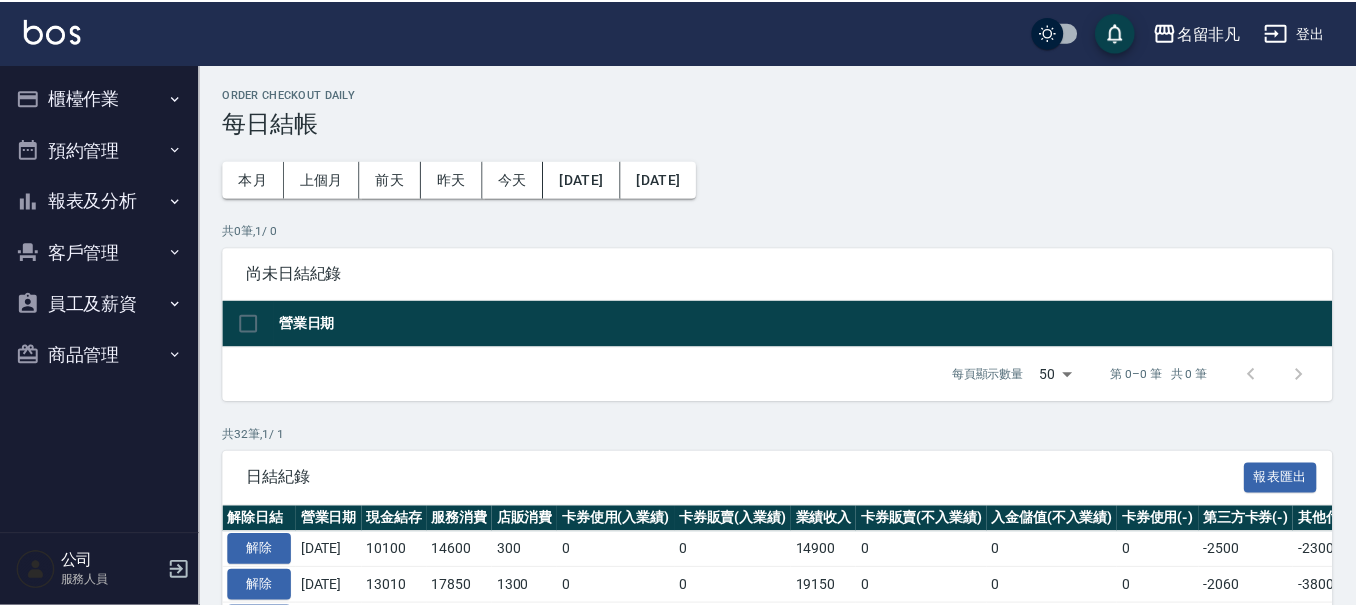 scroll, scrollTop: 0, scrollLeft: 0, axis: both 